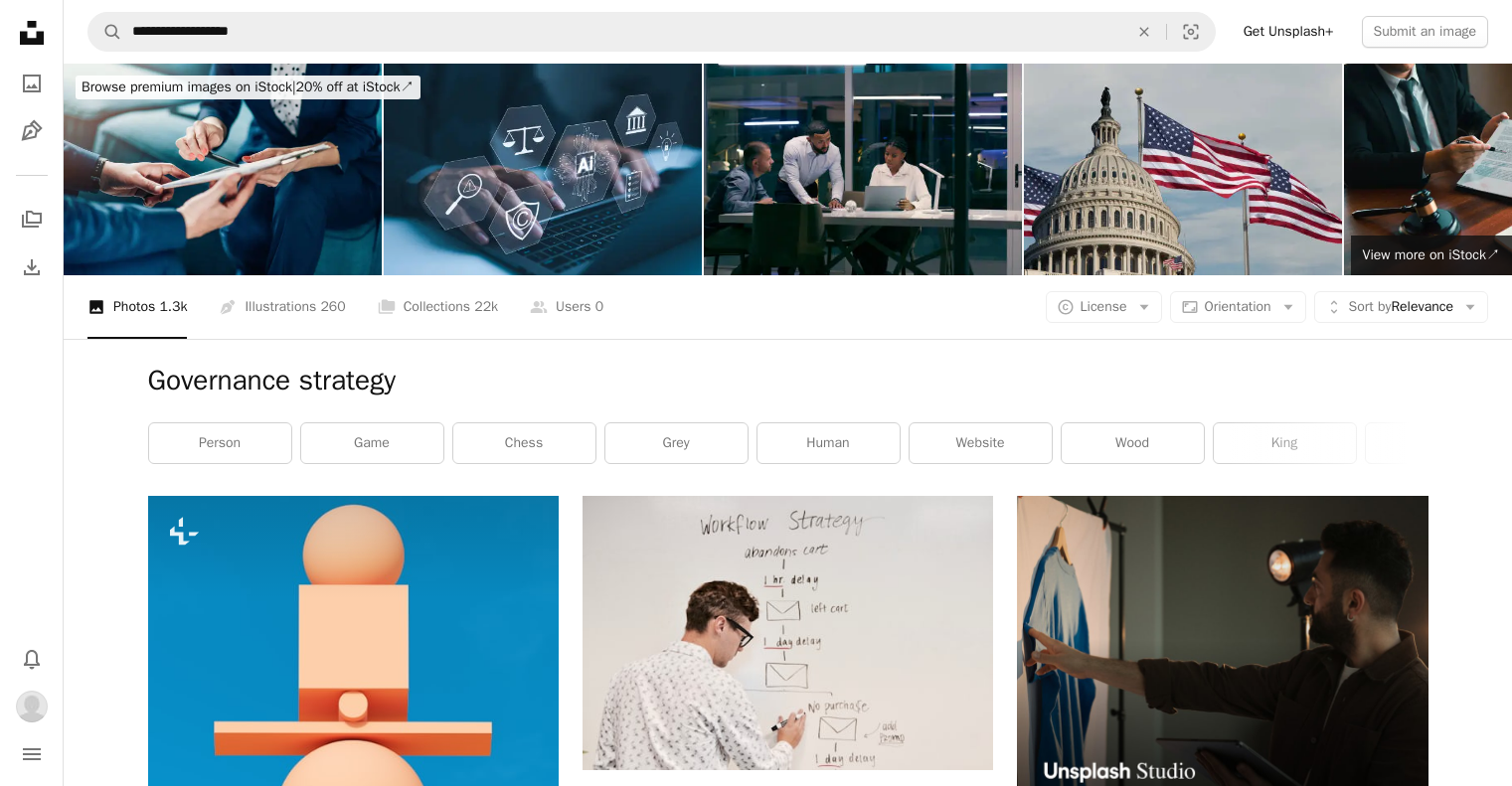 scroll, scrollTop: 7696, scrollLeft: 0, axis: vertical 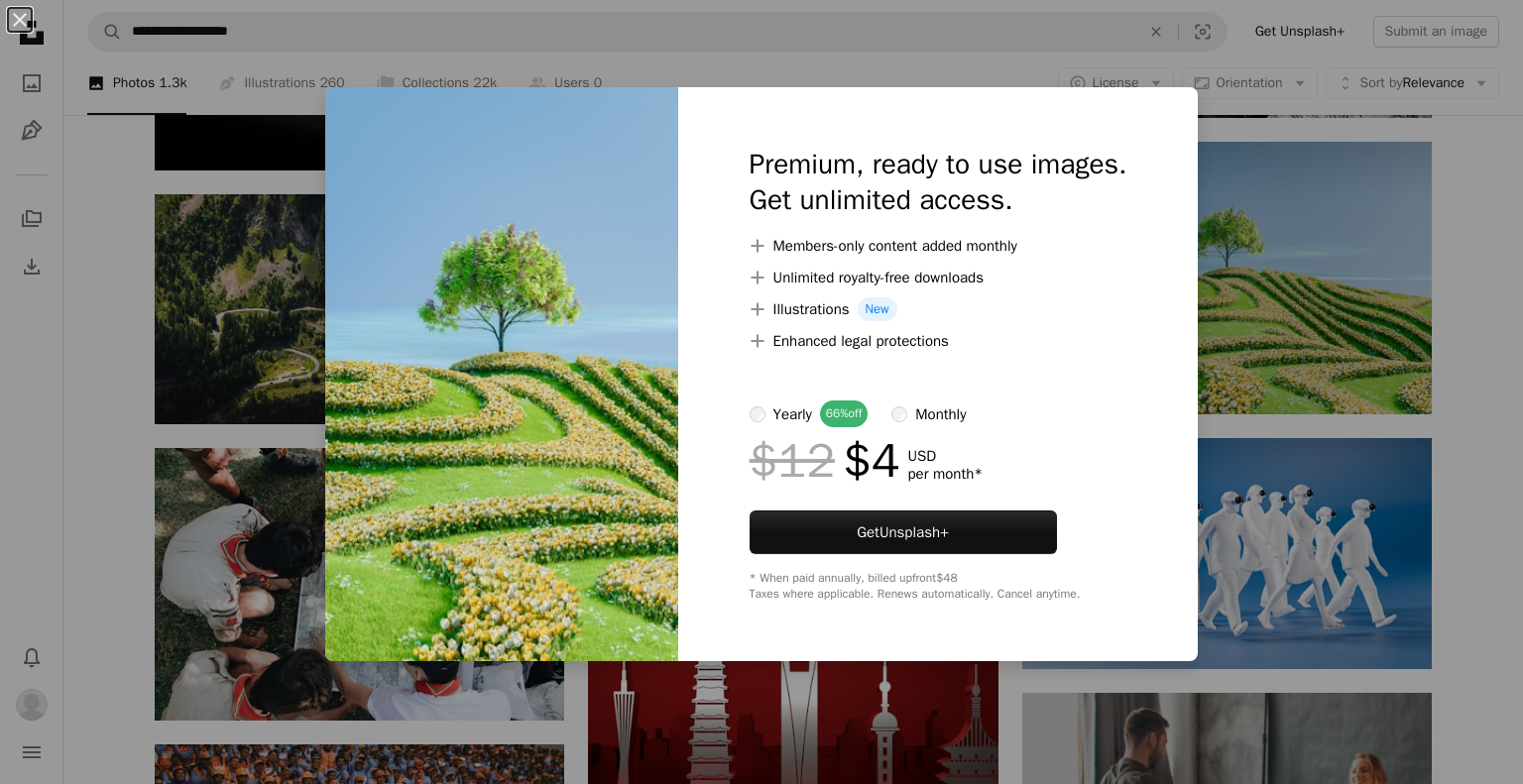 click on "An X shape Premium, ready to use images. Get unlimited access. A plus sign Members-only content added monthly A plus sign Unlimited royalty-free downloads A plus sign Illustrations  New A plus sign Enhanced legal protections yearly 66%  off monthly $12   $4 USD per month * Get  Unsplash+ * When paid annually, billed upfront  $48 Taxes where applicable. Renews automatically. Cancel anytime." at bounding box center (762, 392) 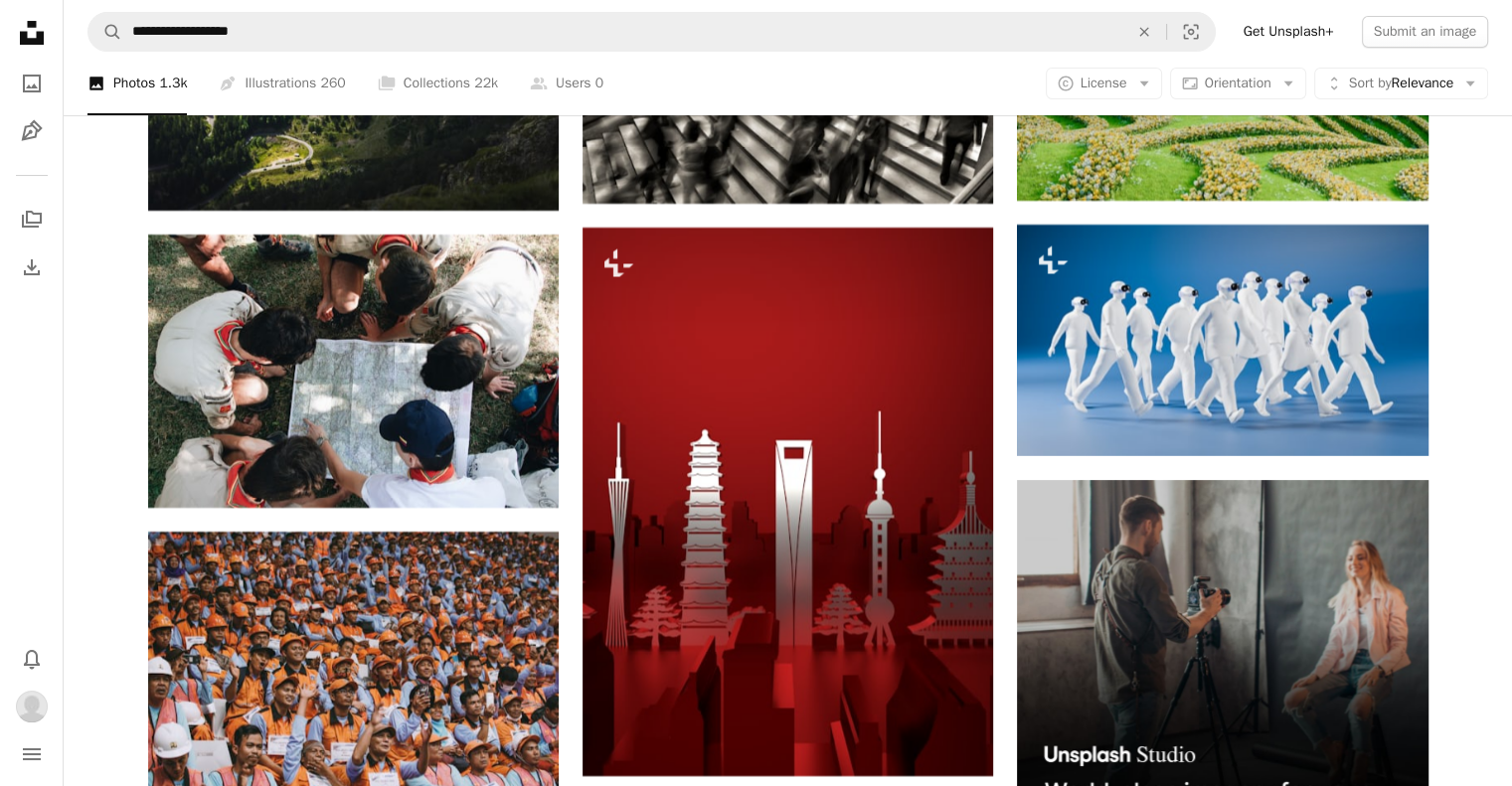 scroll, scrollTop: 7895, scrollLeft: 0, axis: vertical 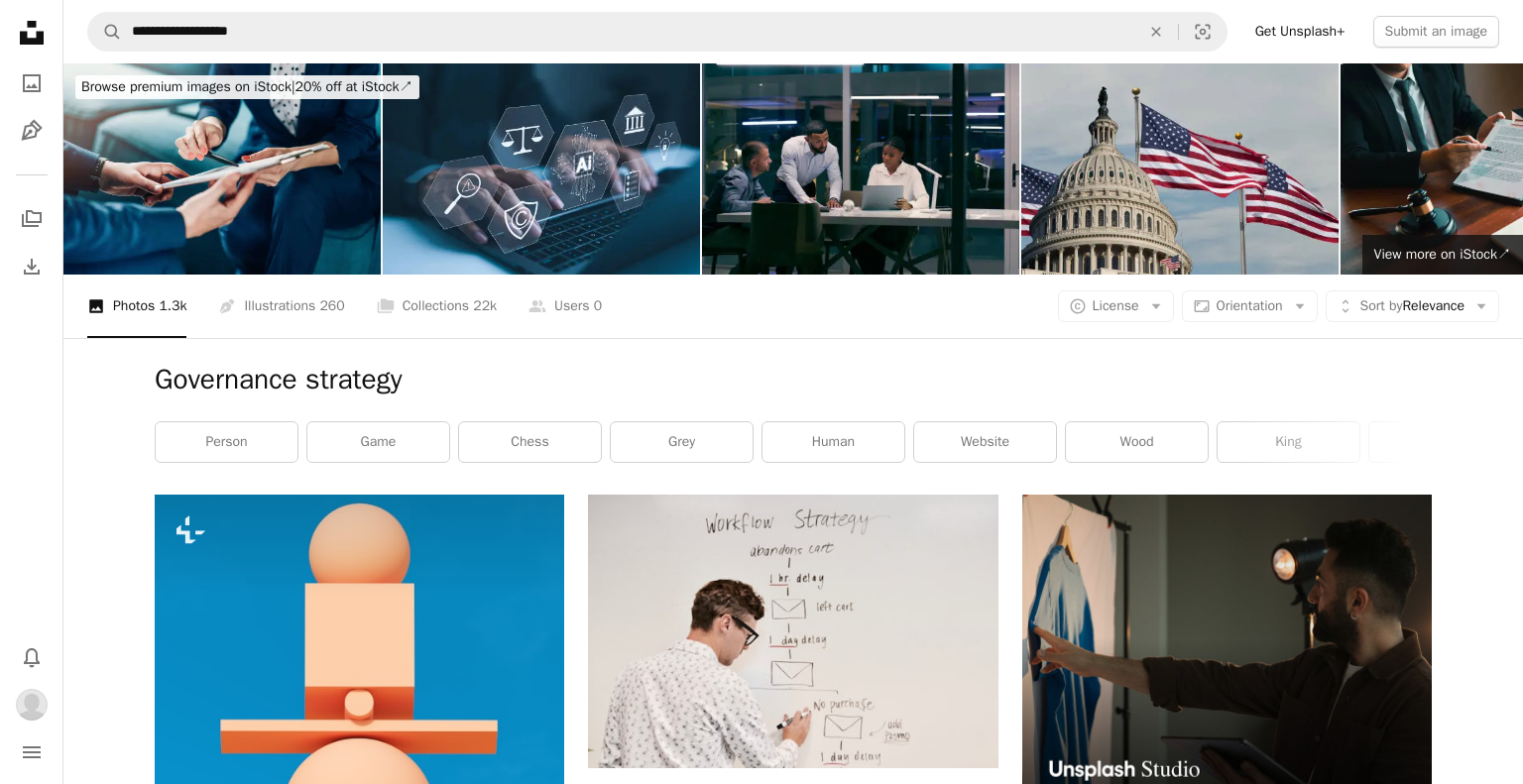 click on "Arrow down" 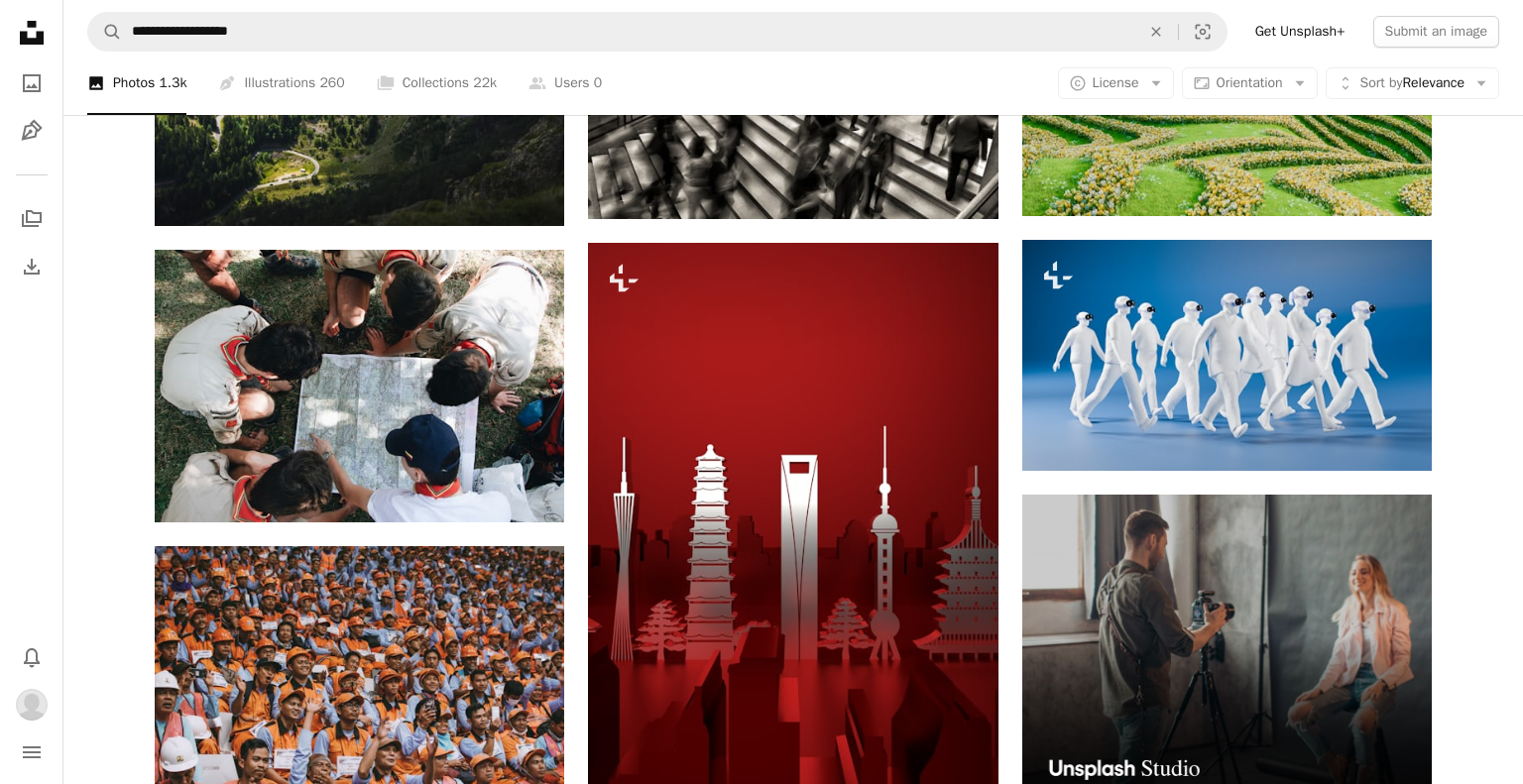 click on "Arrow down" 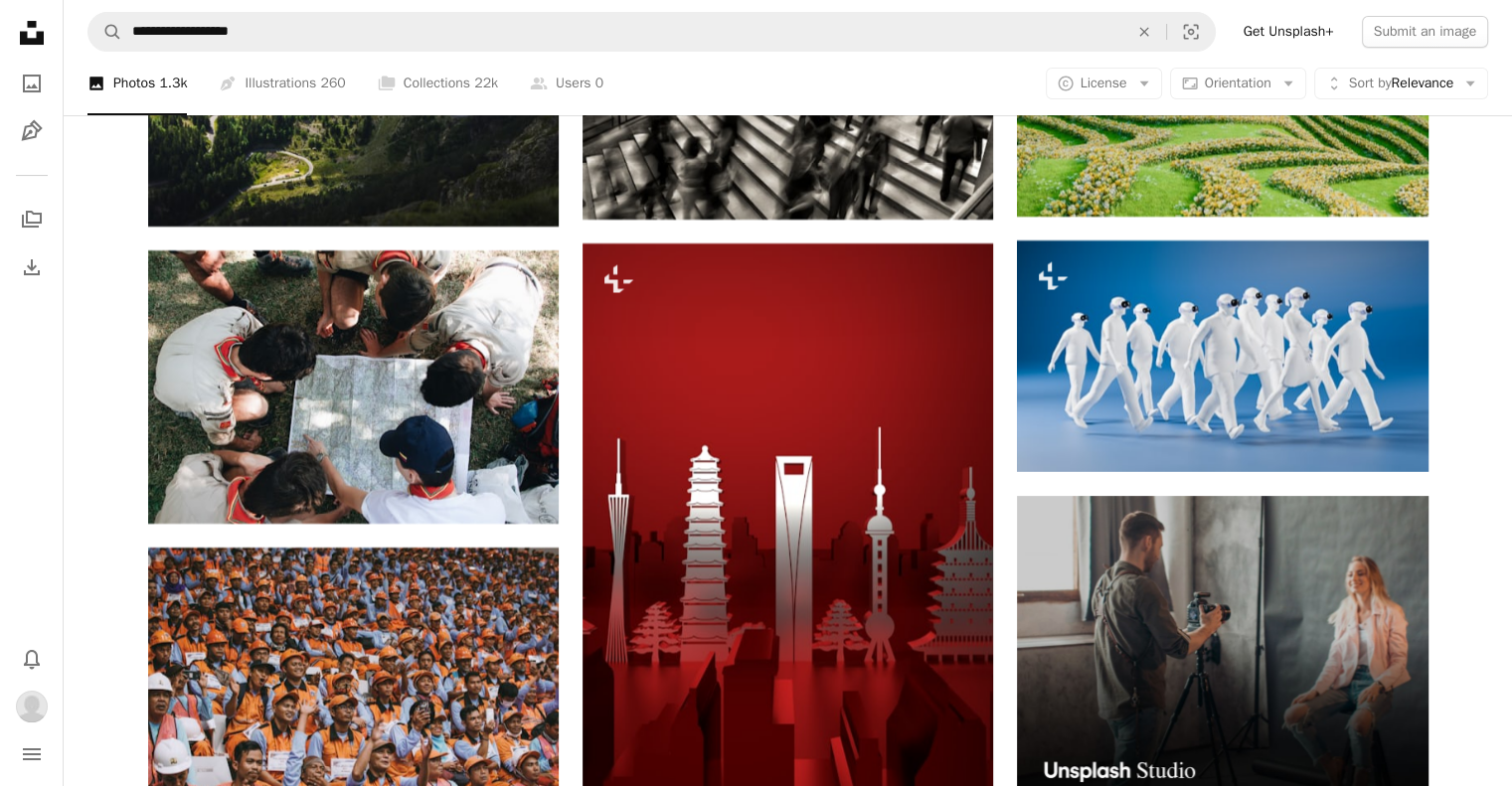 scroll, scrollTop: 10379, scrollLeft: 0, axis: vertical 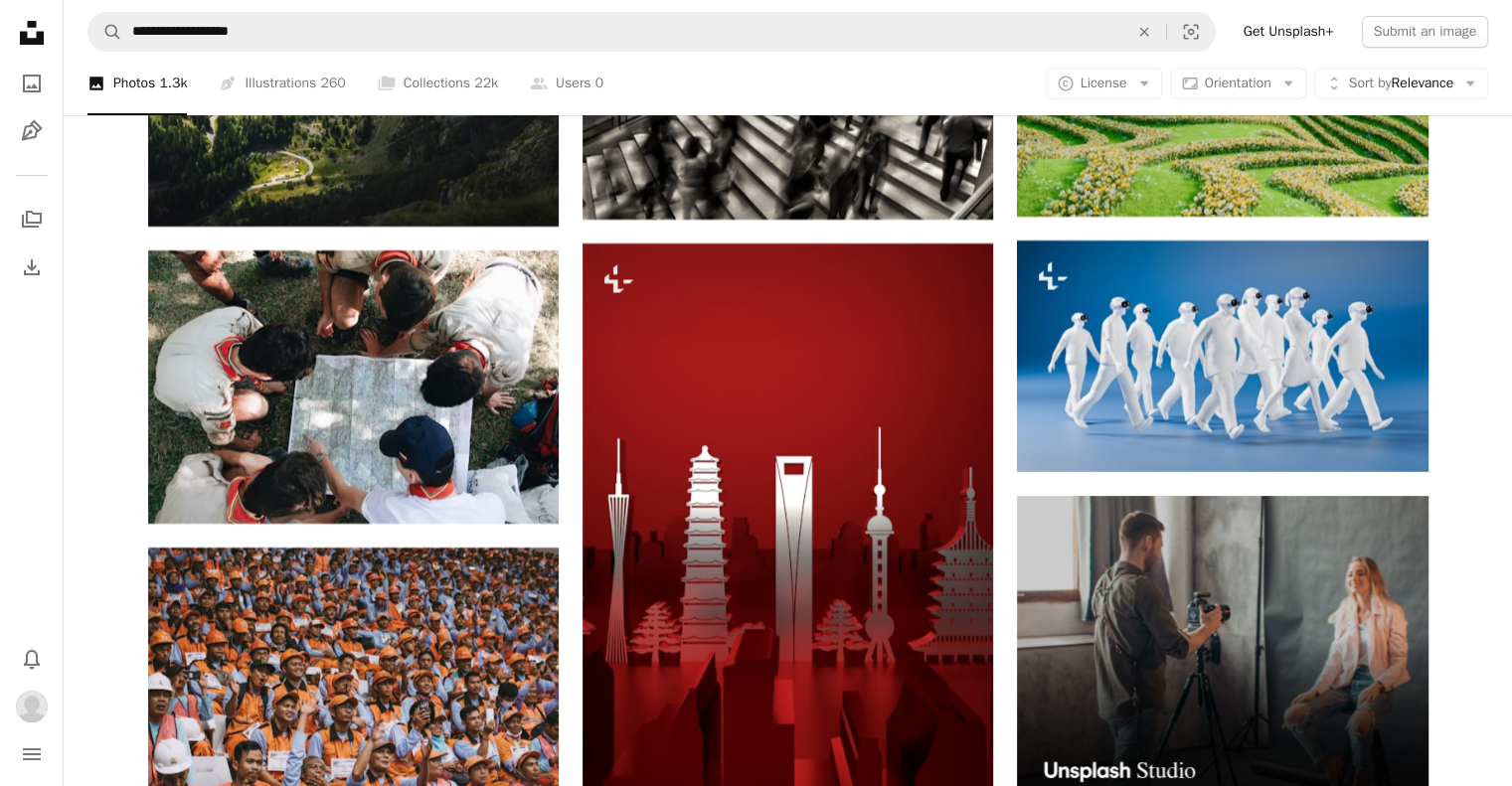 click on "Arrow pointing down" 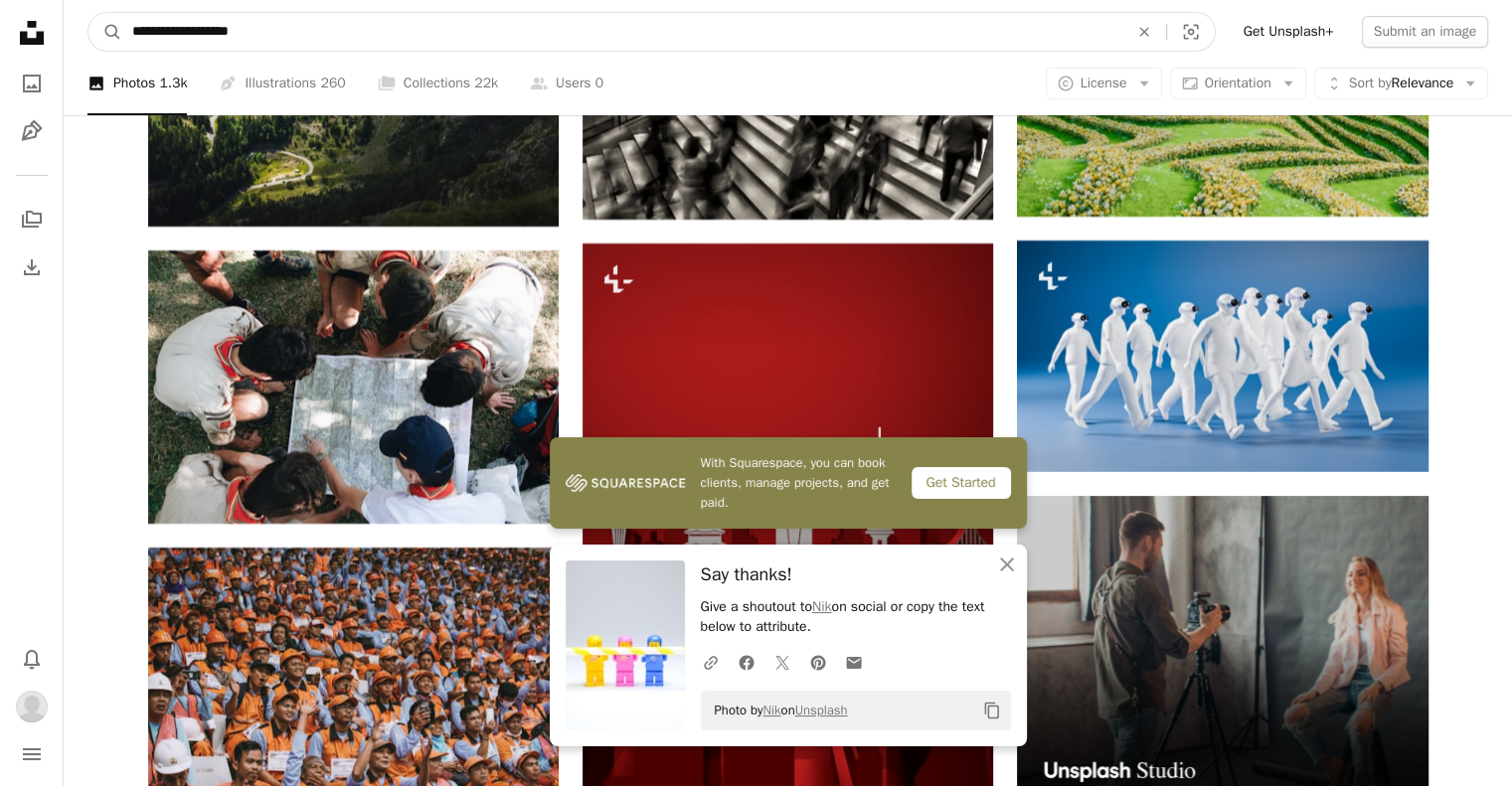 drag, startPoint x: 280, startPoint y: 29, endPoint x: 93, endPoint y: 19, distance: 187.26719 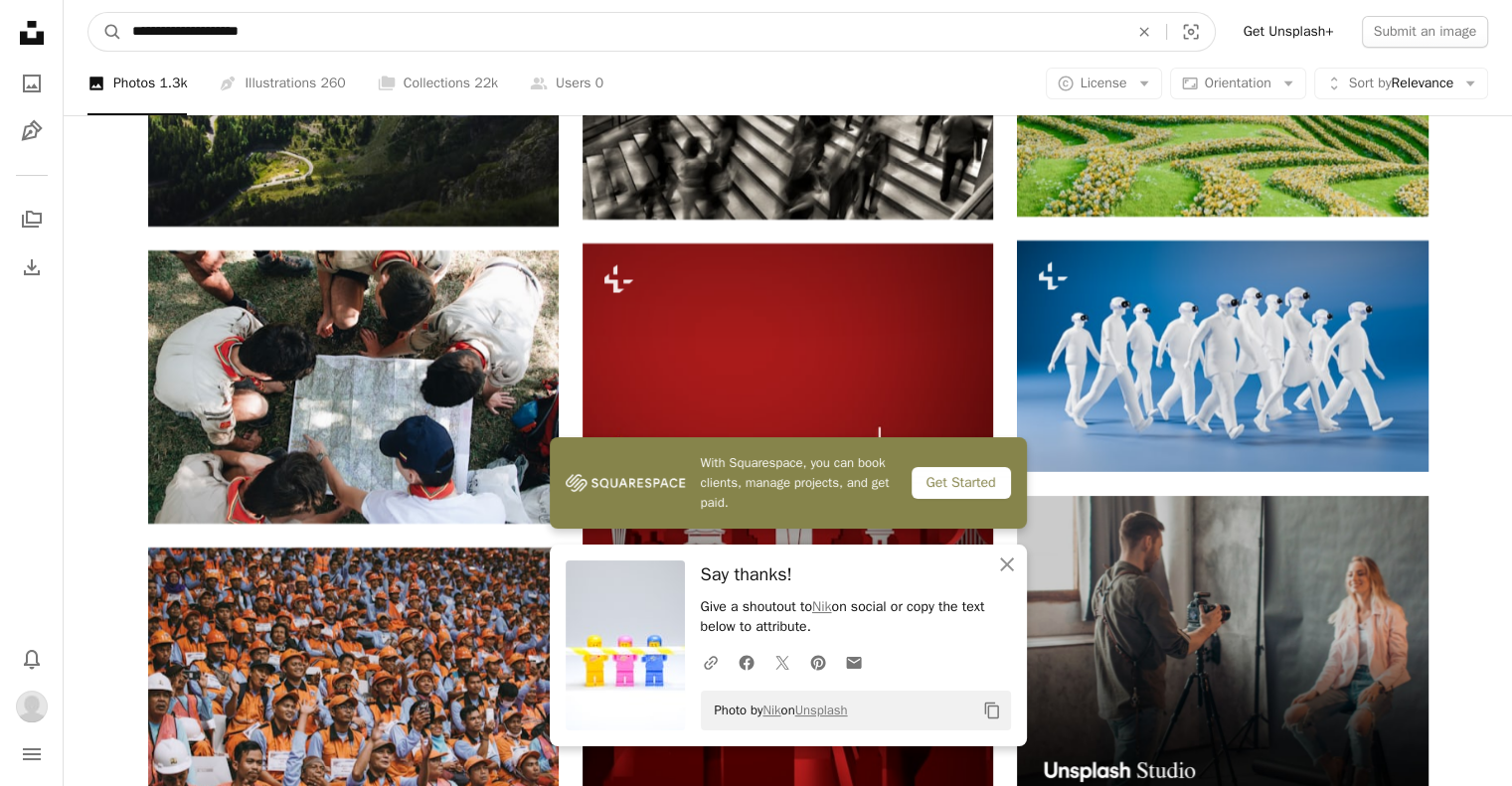 type on "**********" 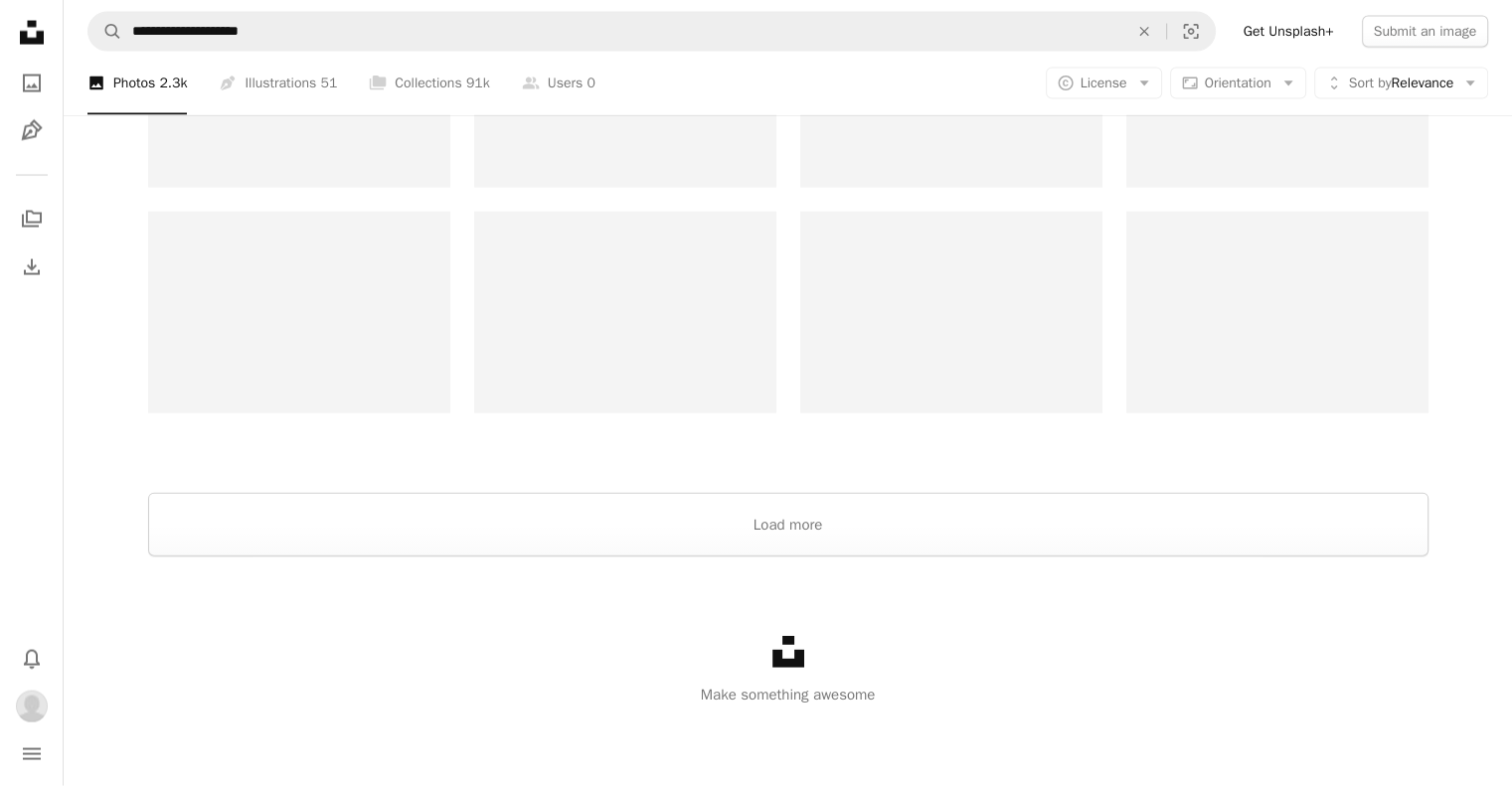 scroll, scrollTop: 994, scrollLeft: 0, axis: vertical 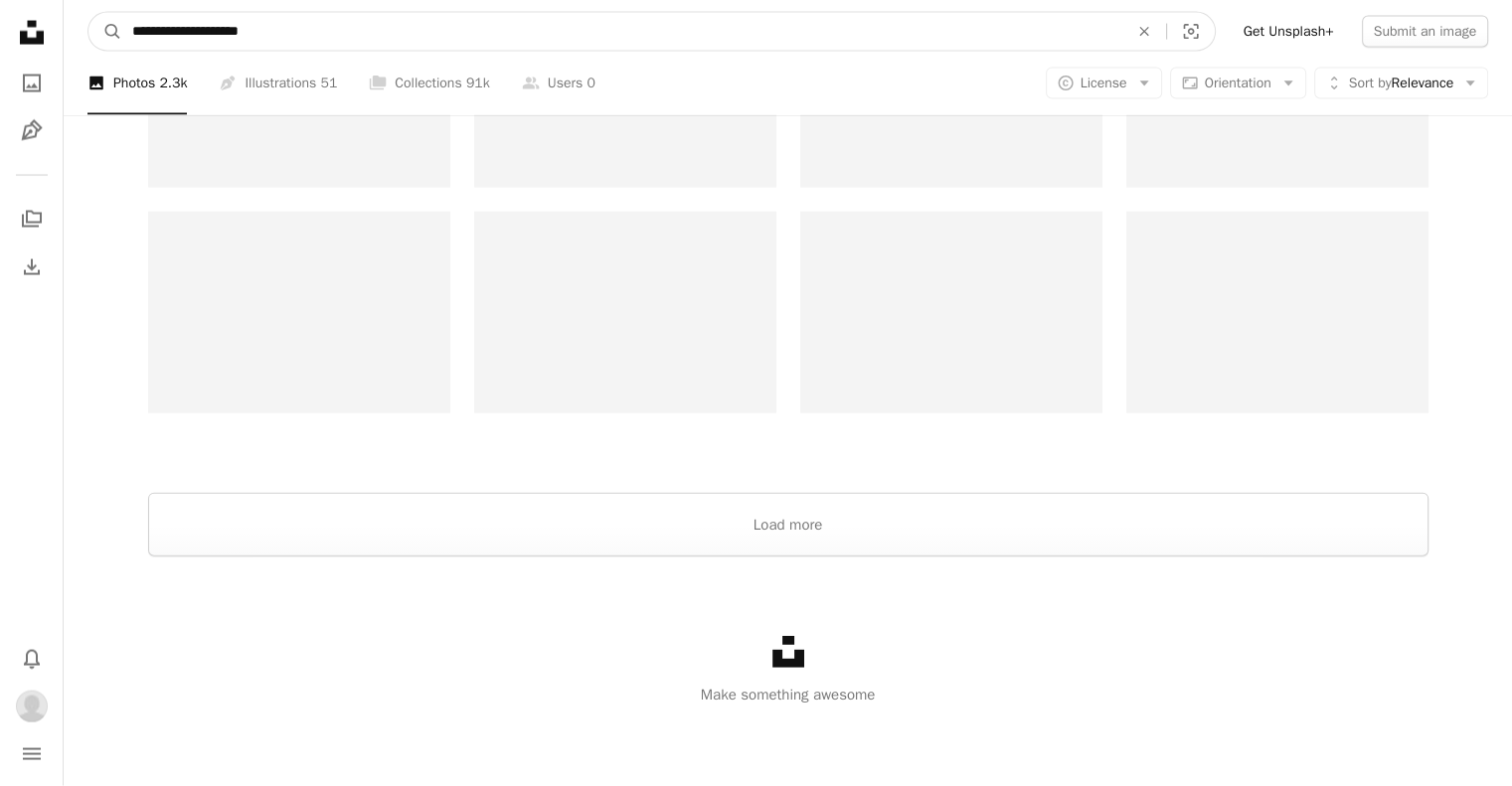 click on "**********" at bounding box center [622, 32] 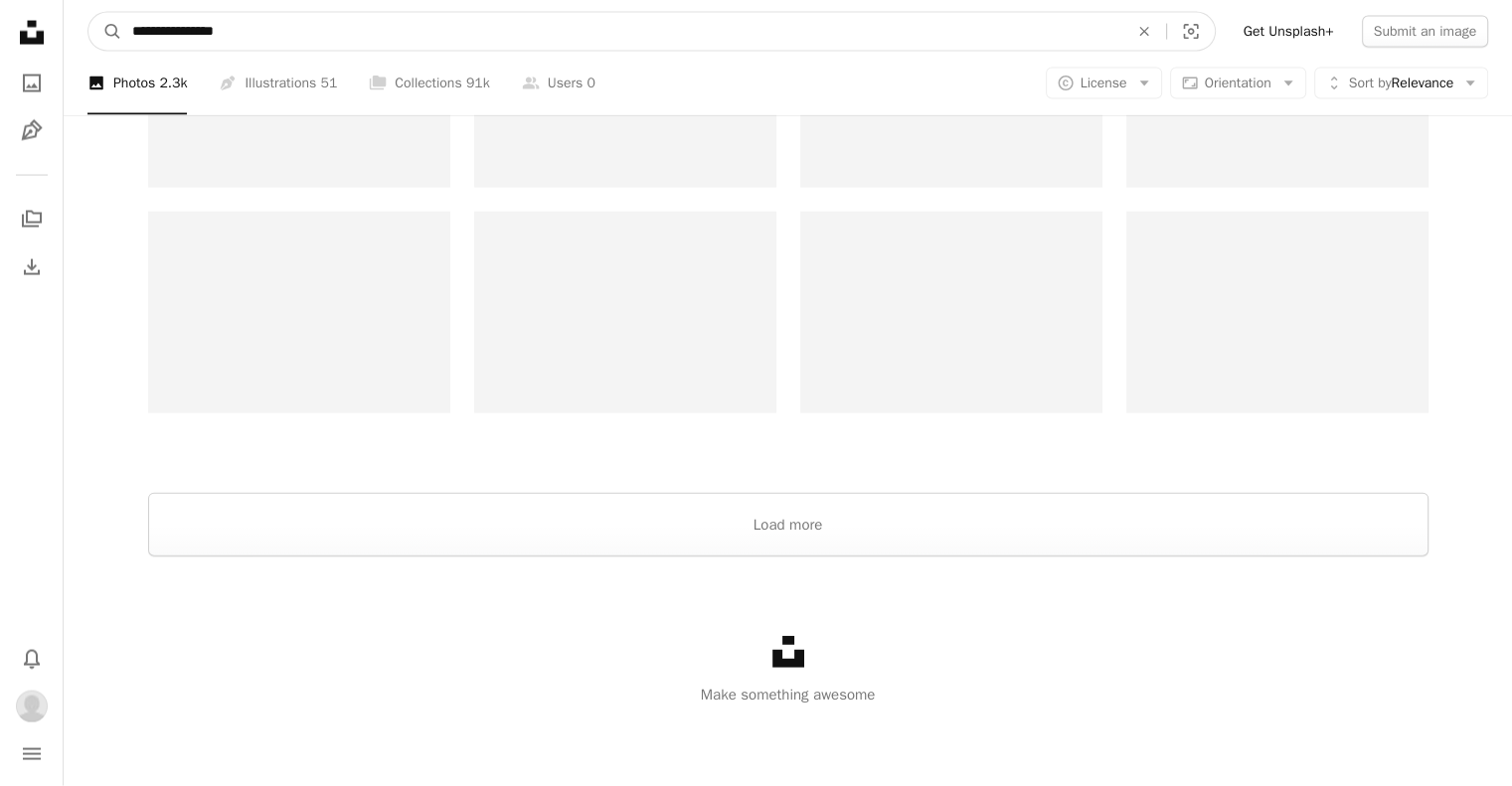 type on "**********" 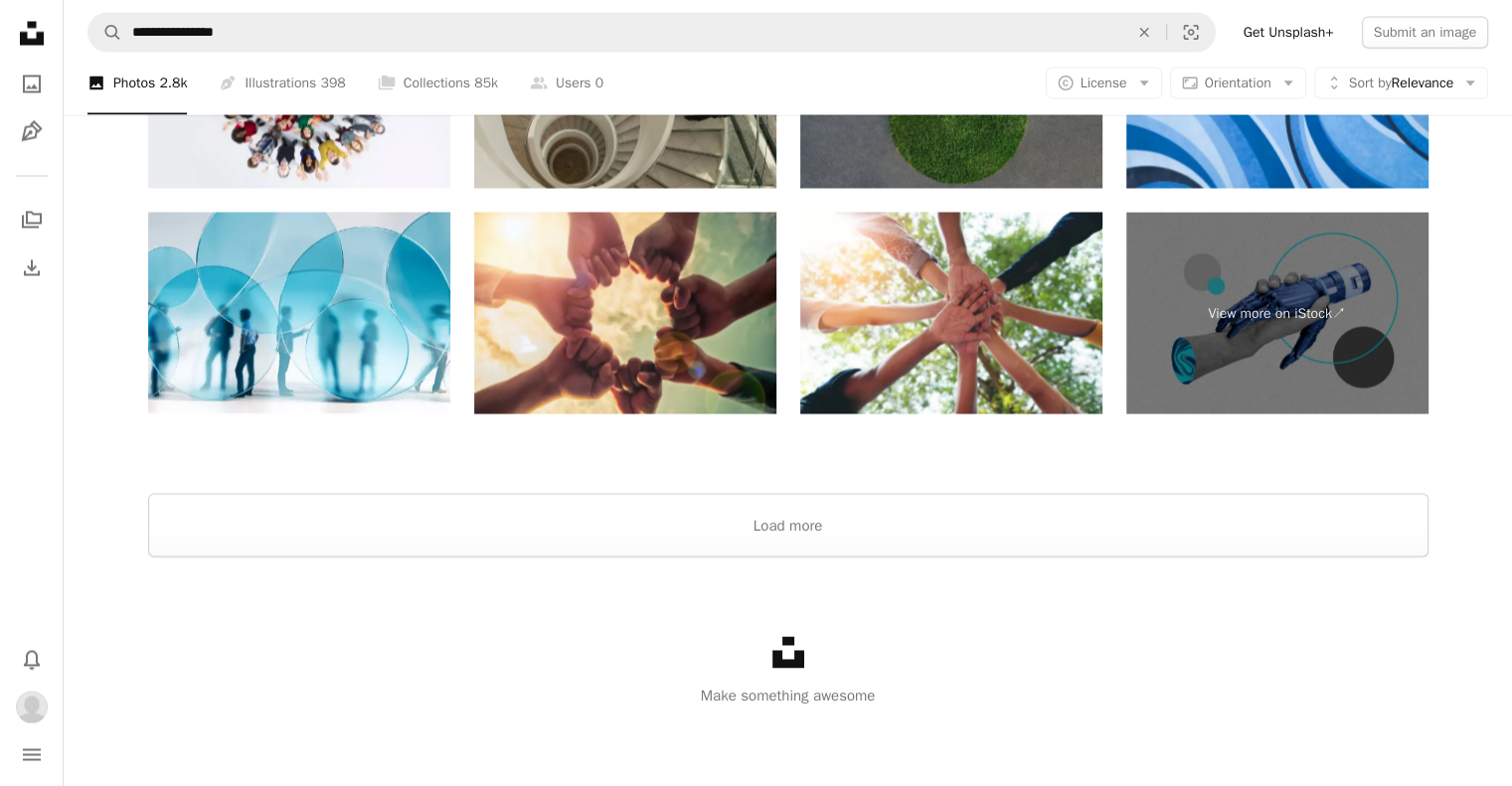 scroll, scrollTop: 0, scrollLeft: 0, axis: both 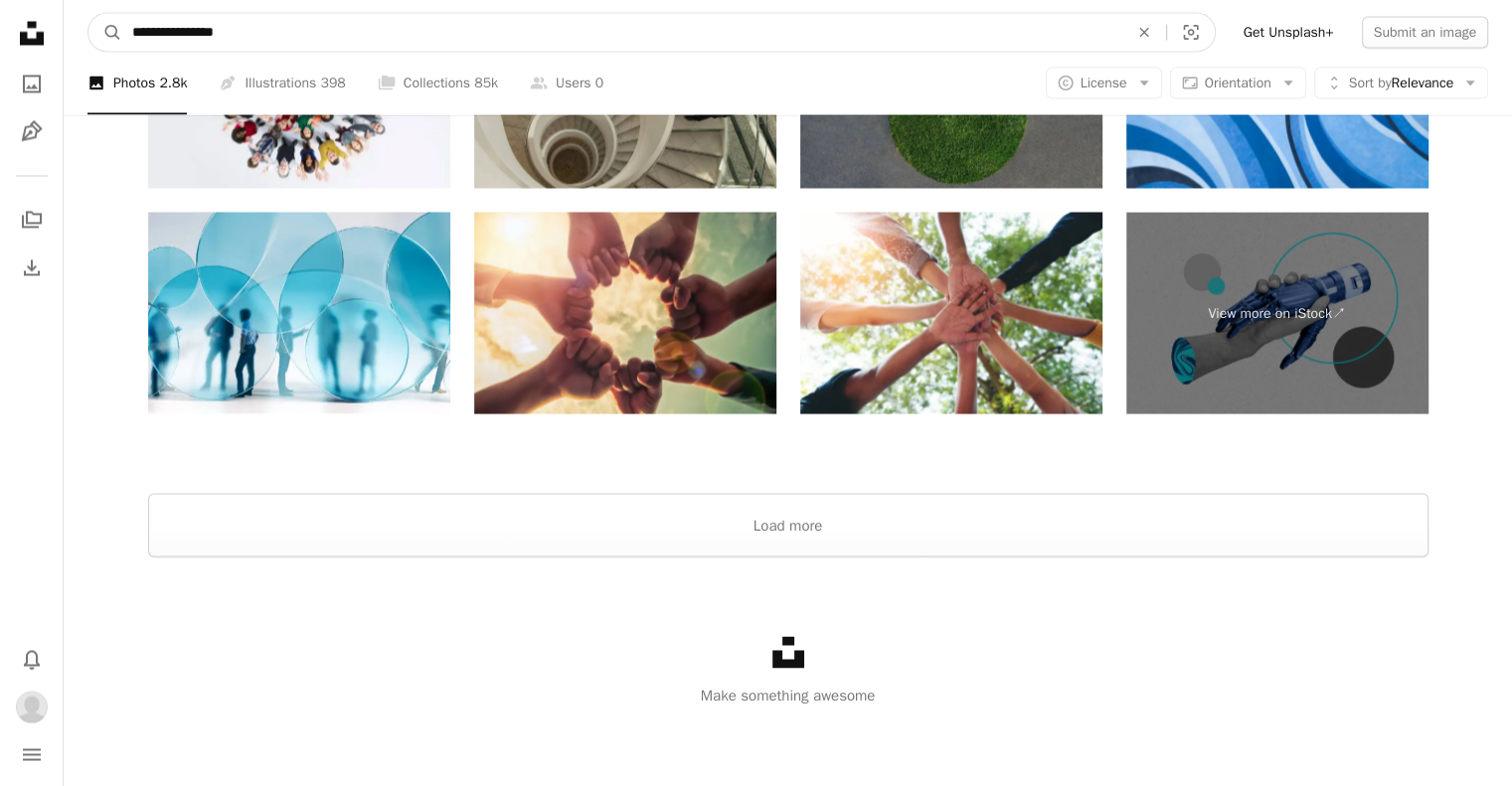 click on "**********" at bounding box center [622, 32] 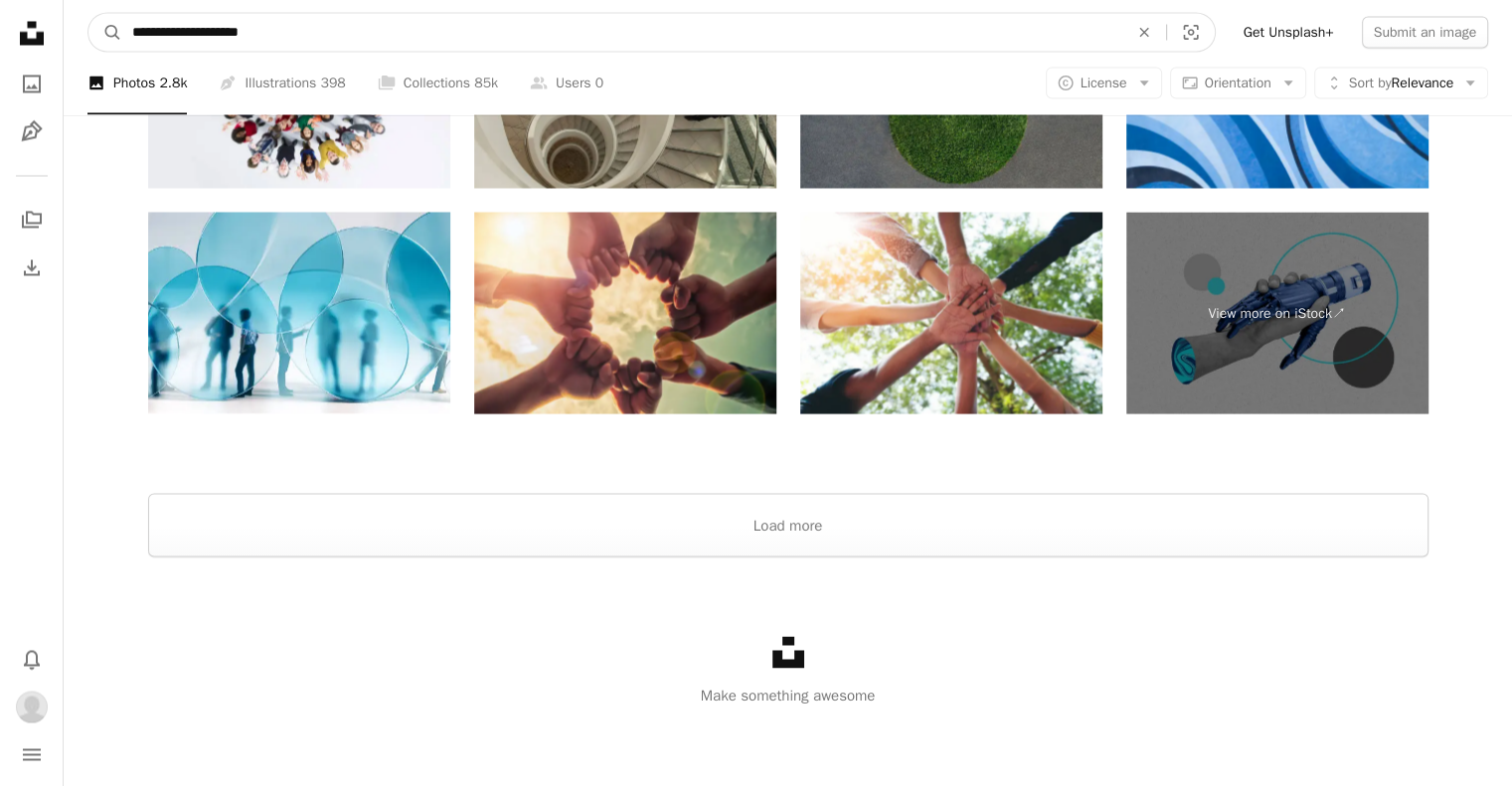 type on "**********" 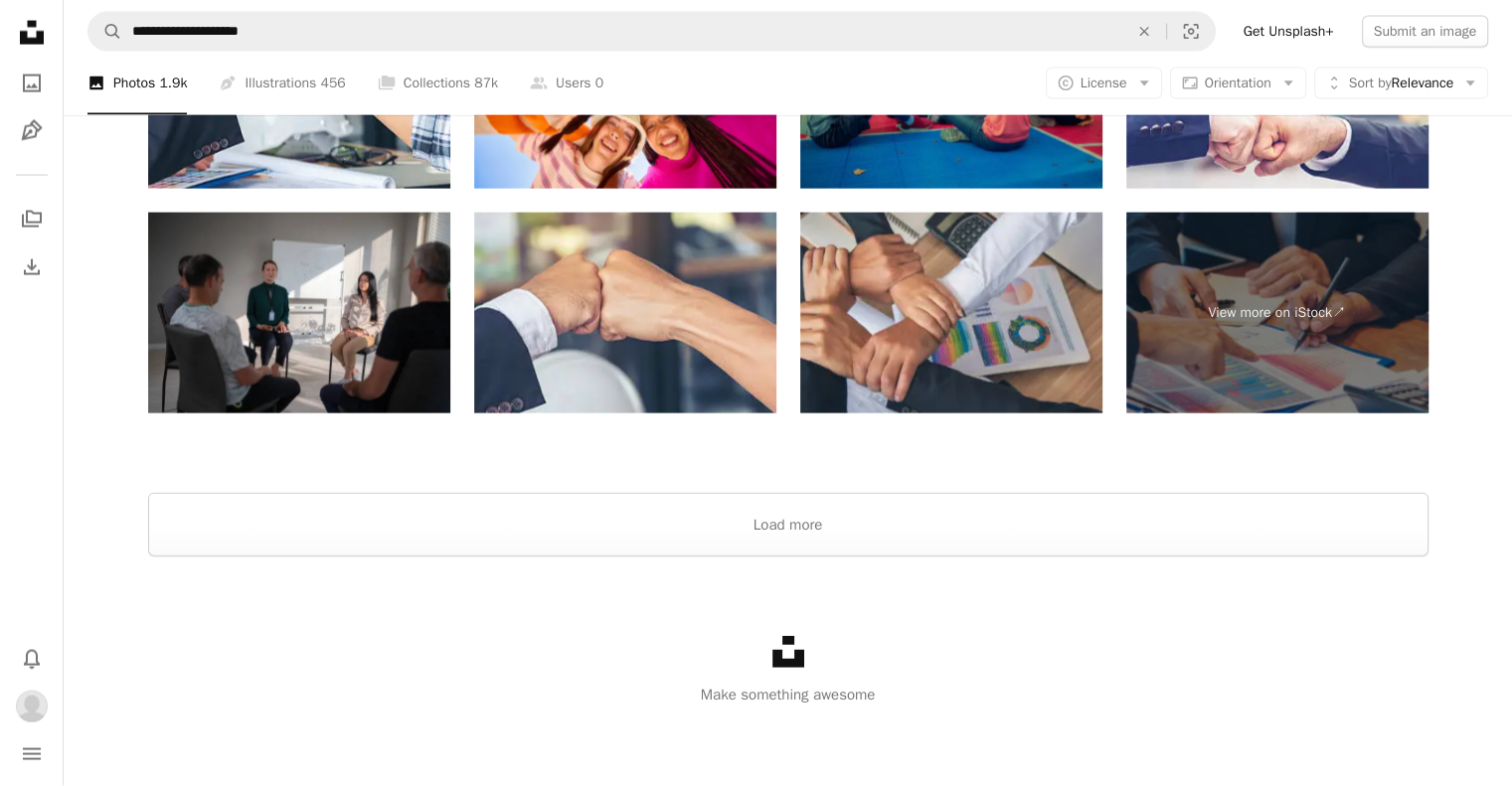 scroll, scrollTop: 3180, scrollLeft: 0, axis: vertical 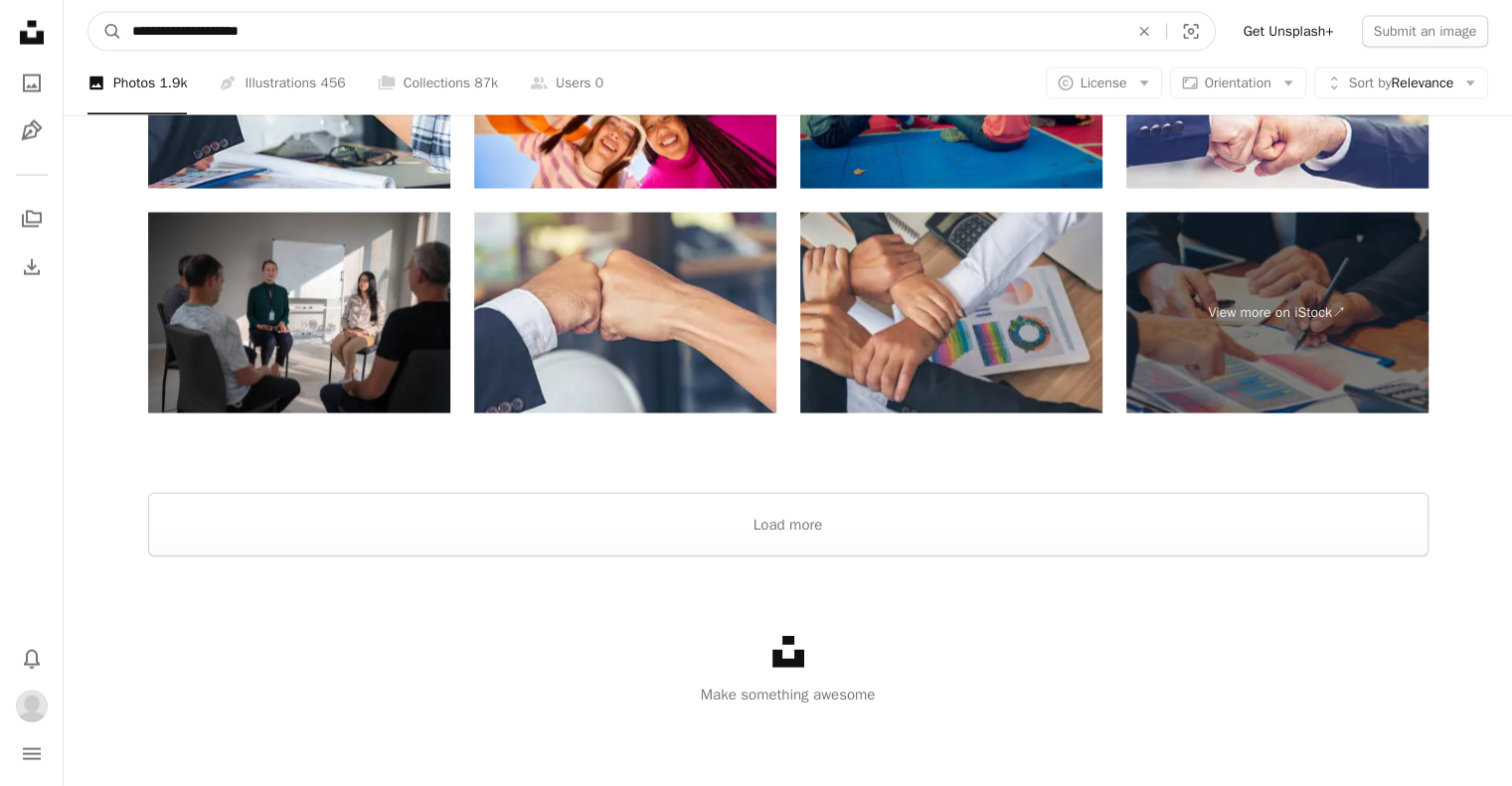 drag, startPoint x: 210, startPoint y: 27, endPoint x: 386, endPoint y: 28, distance: 176.00284 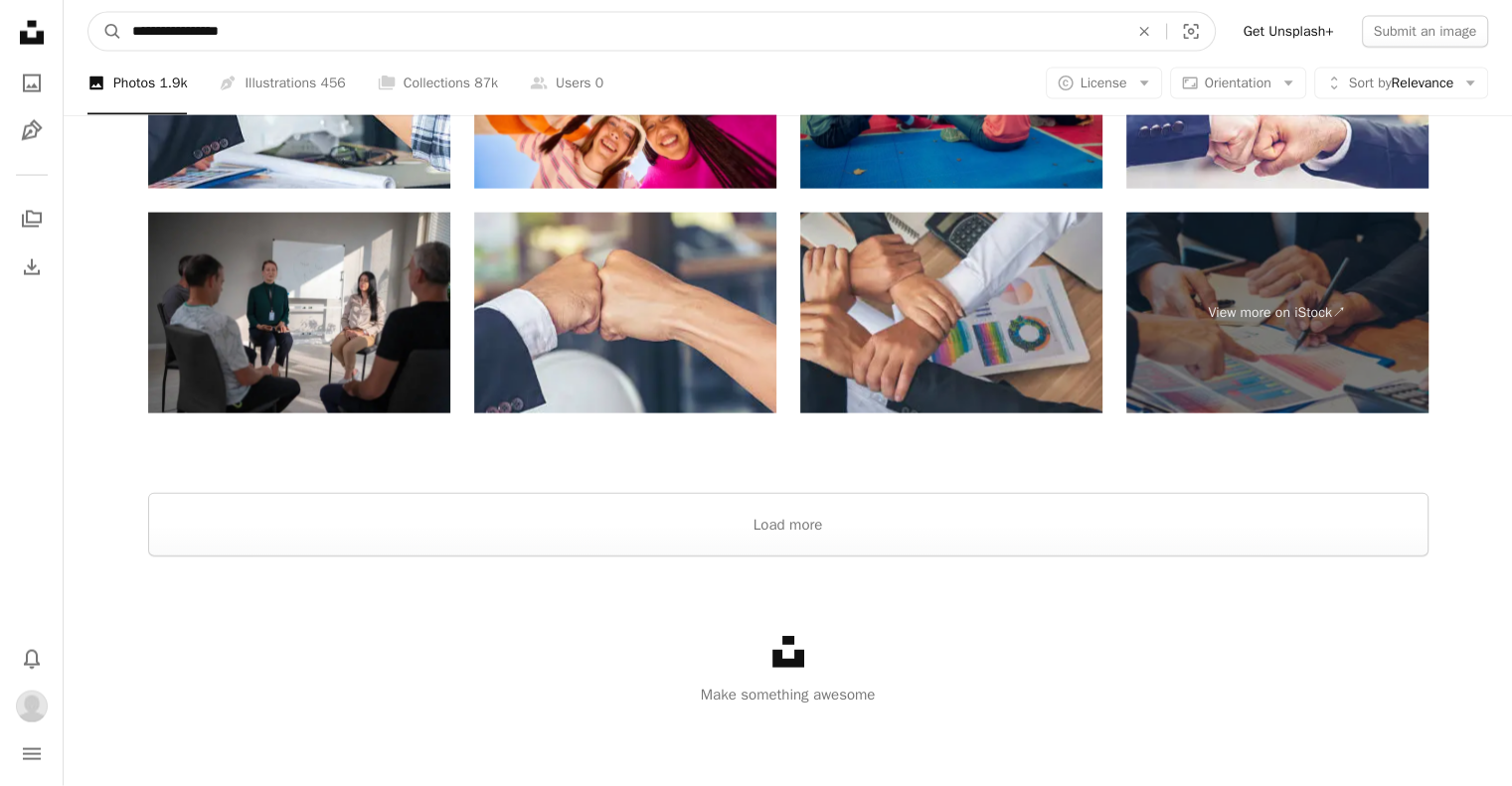 type on "**********" 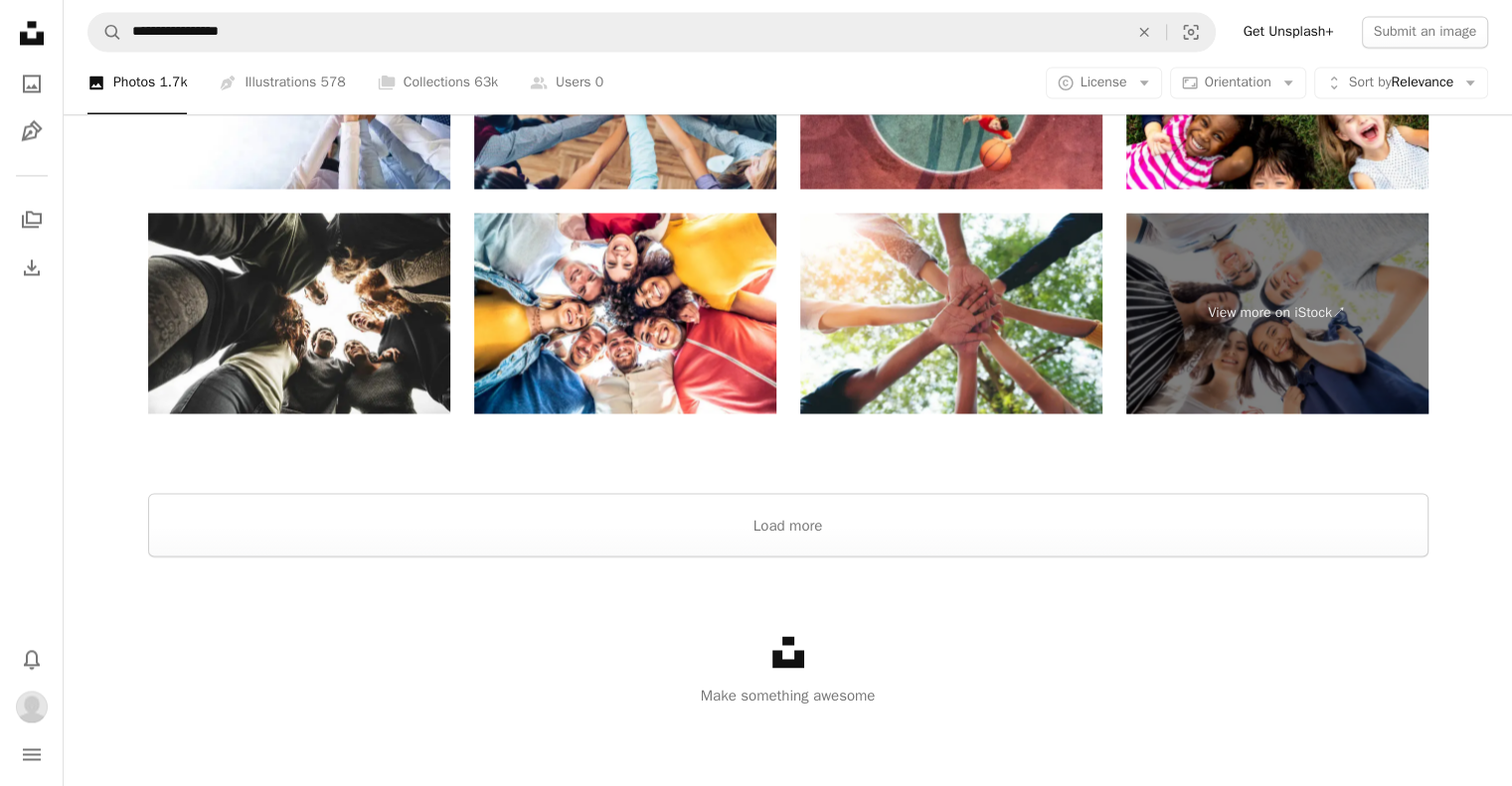 scroll, scrollTop: 397, scrollLeft: 0, axis: vertical 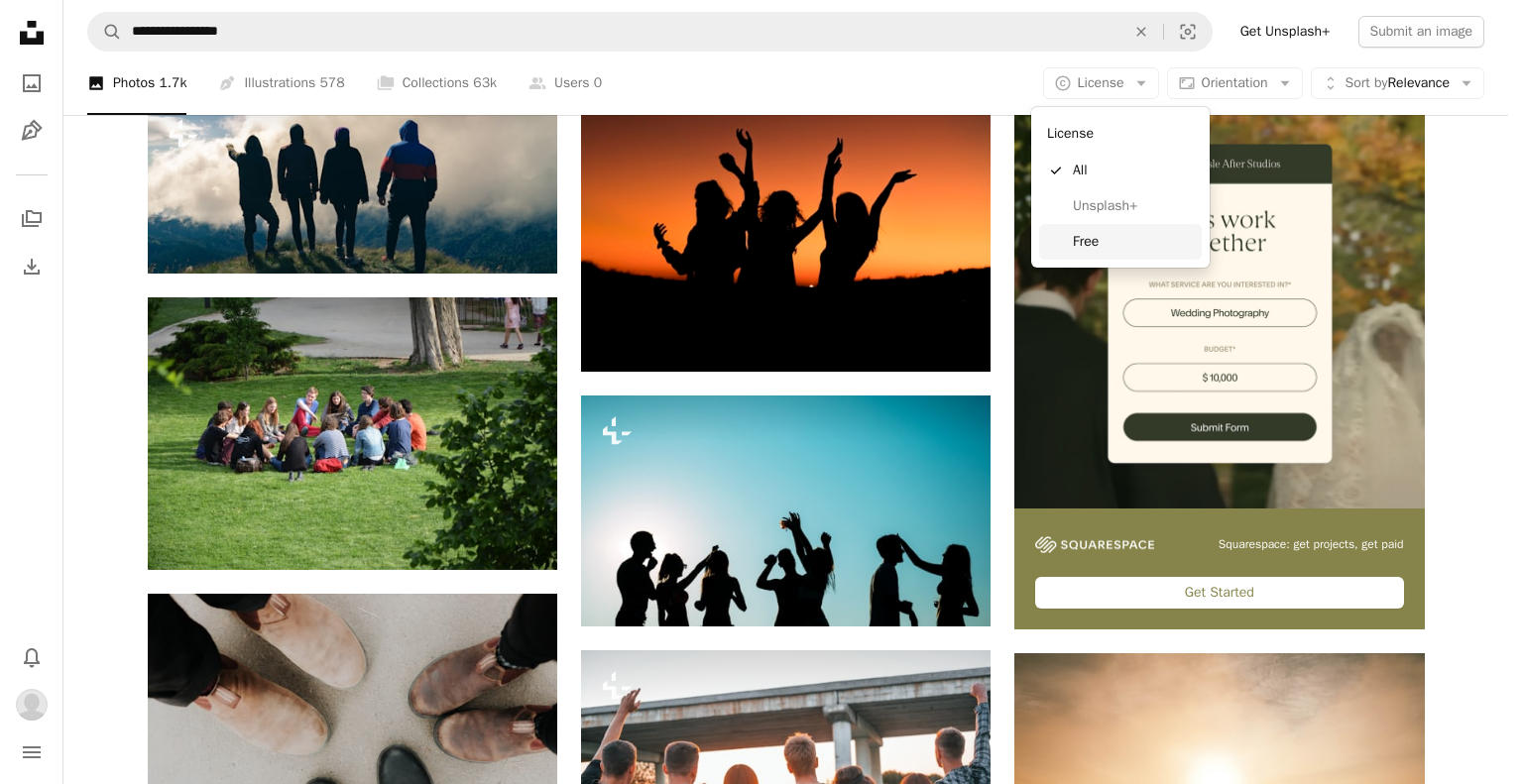 click on "Free" at bounding box center (1133, 242) 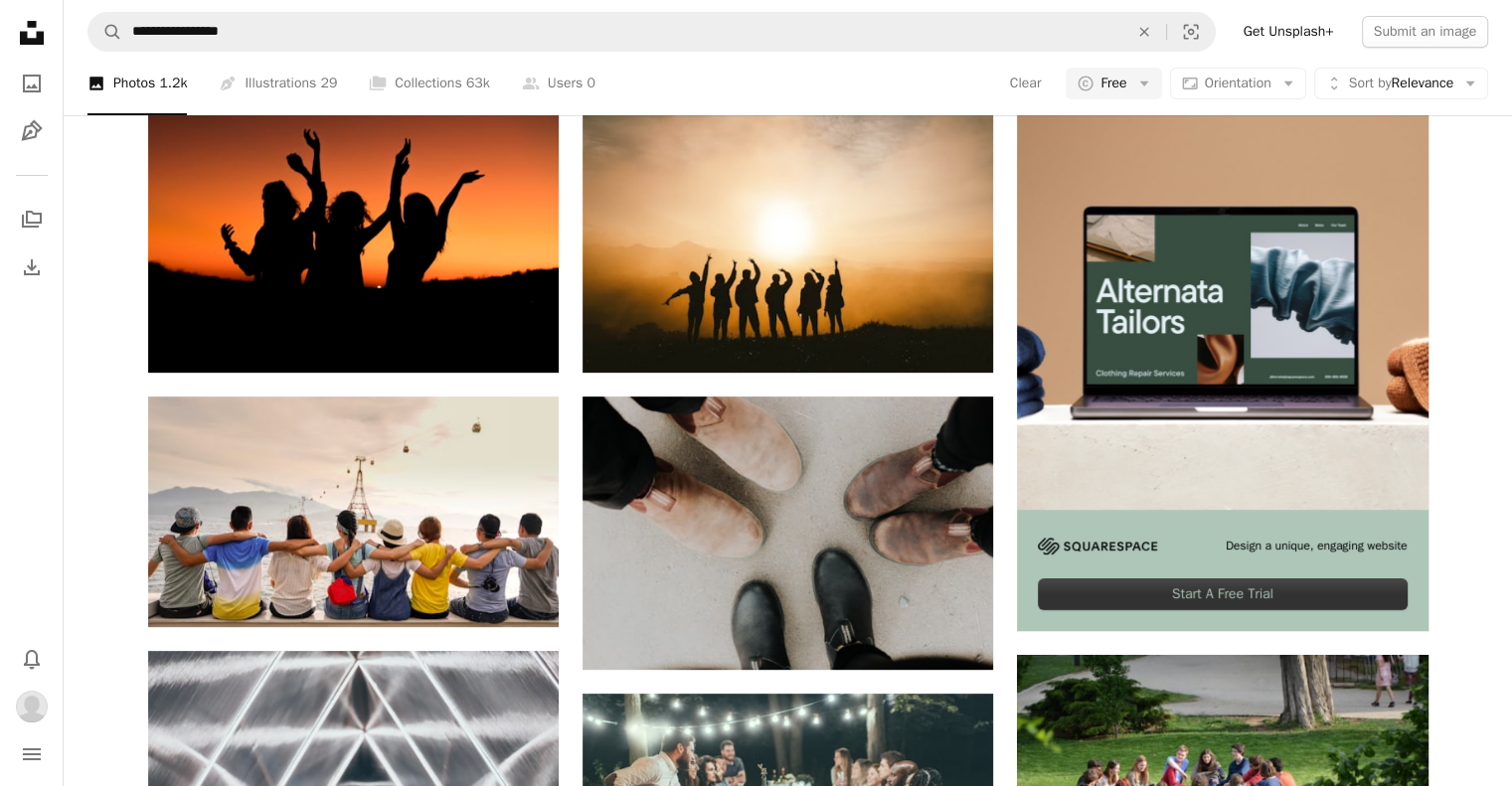 scroll, scrollTop: 596, scrollLeft: 0, axis: vertical 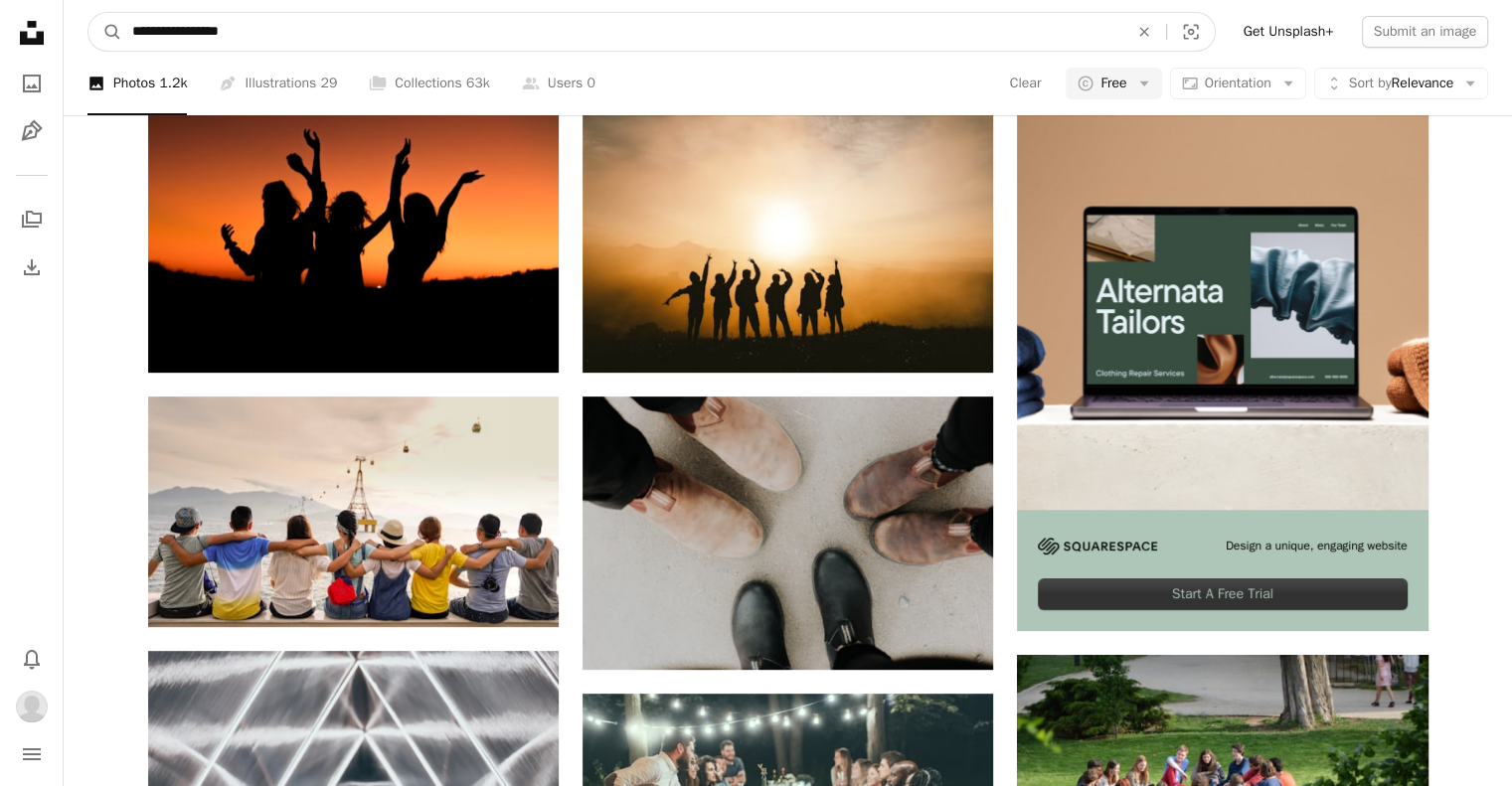 click on "**********" at bounding box center [622, 32] 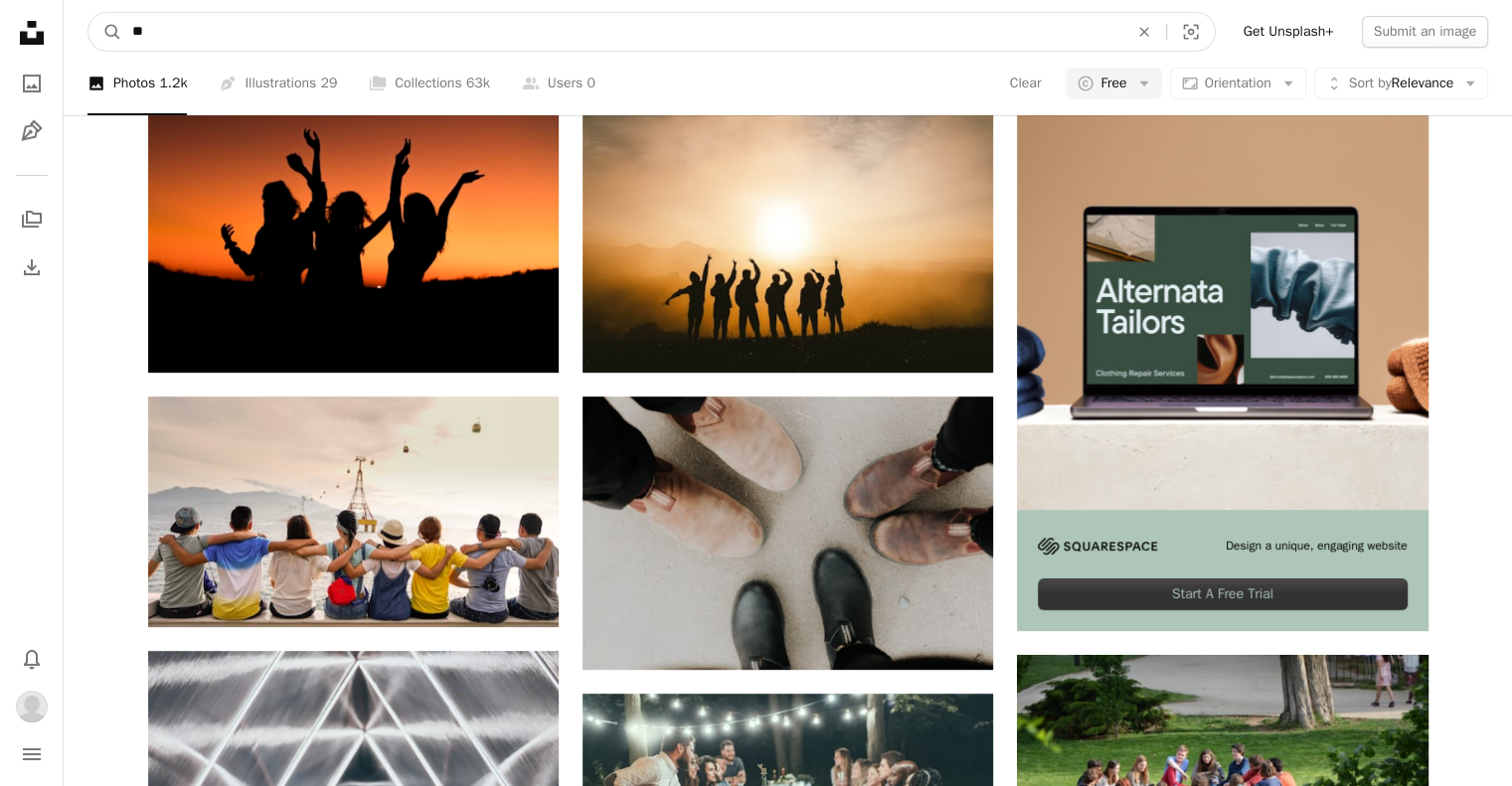 type on "*" 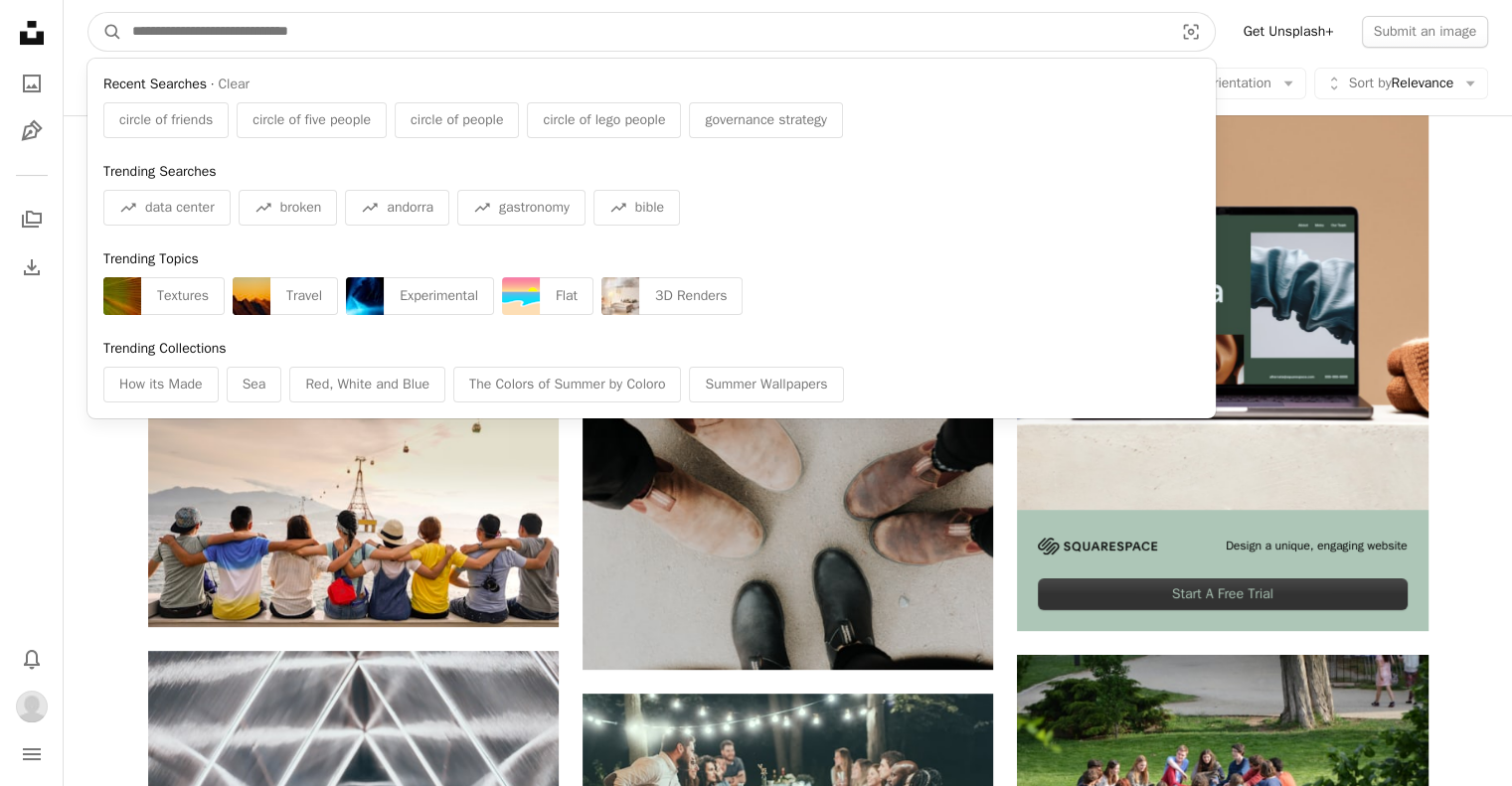 type on "*" 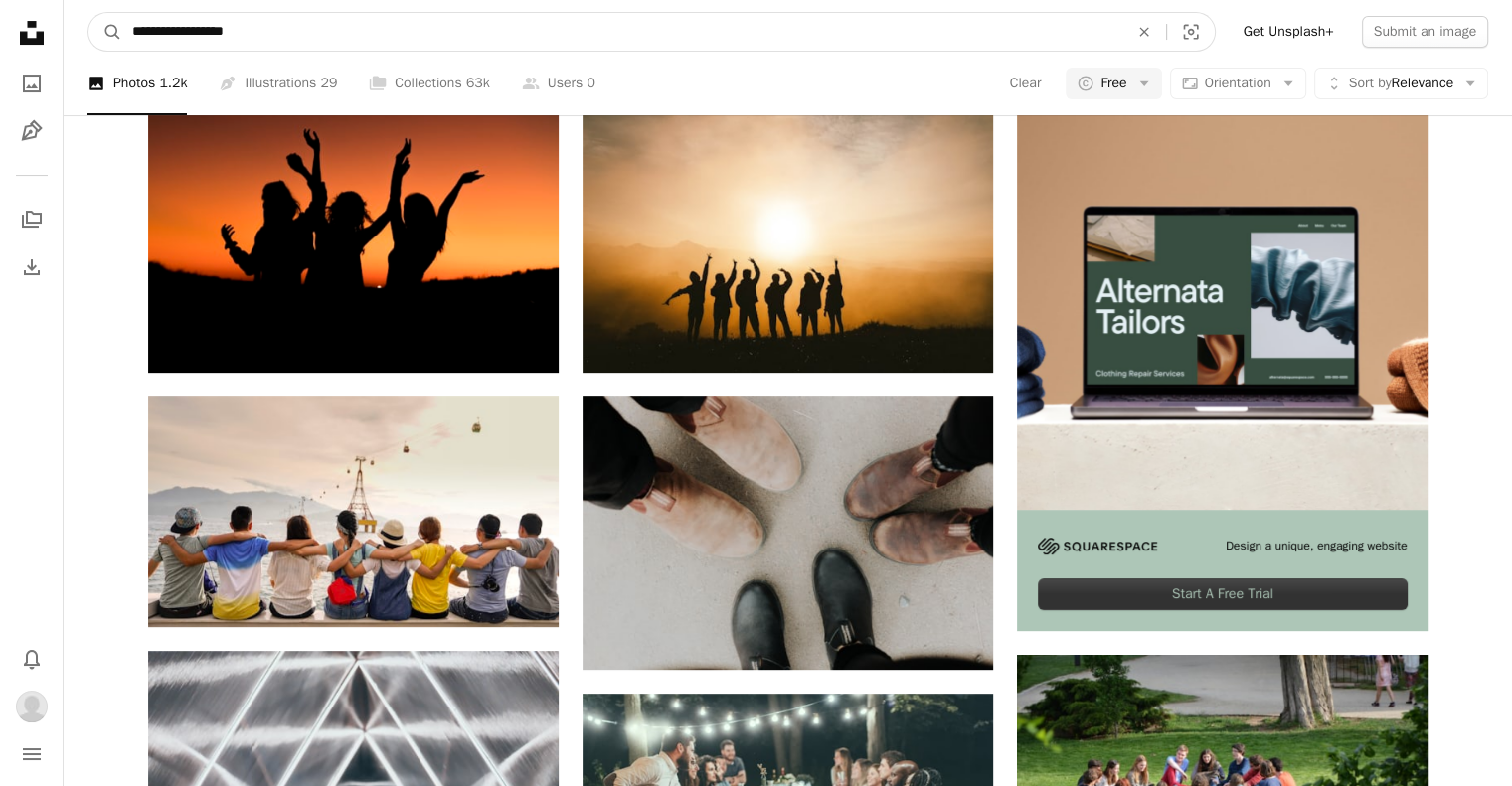 type on "**********" 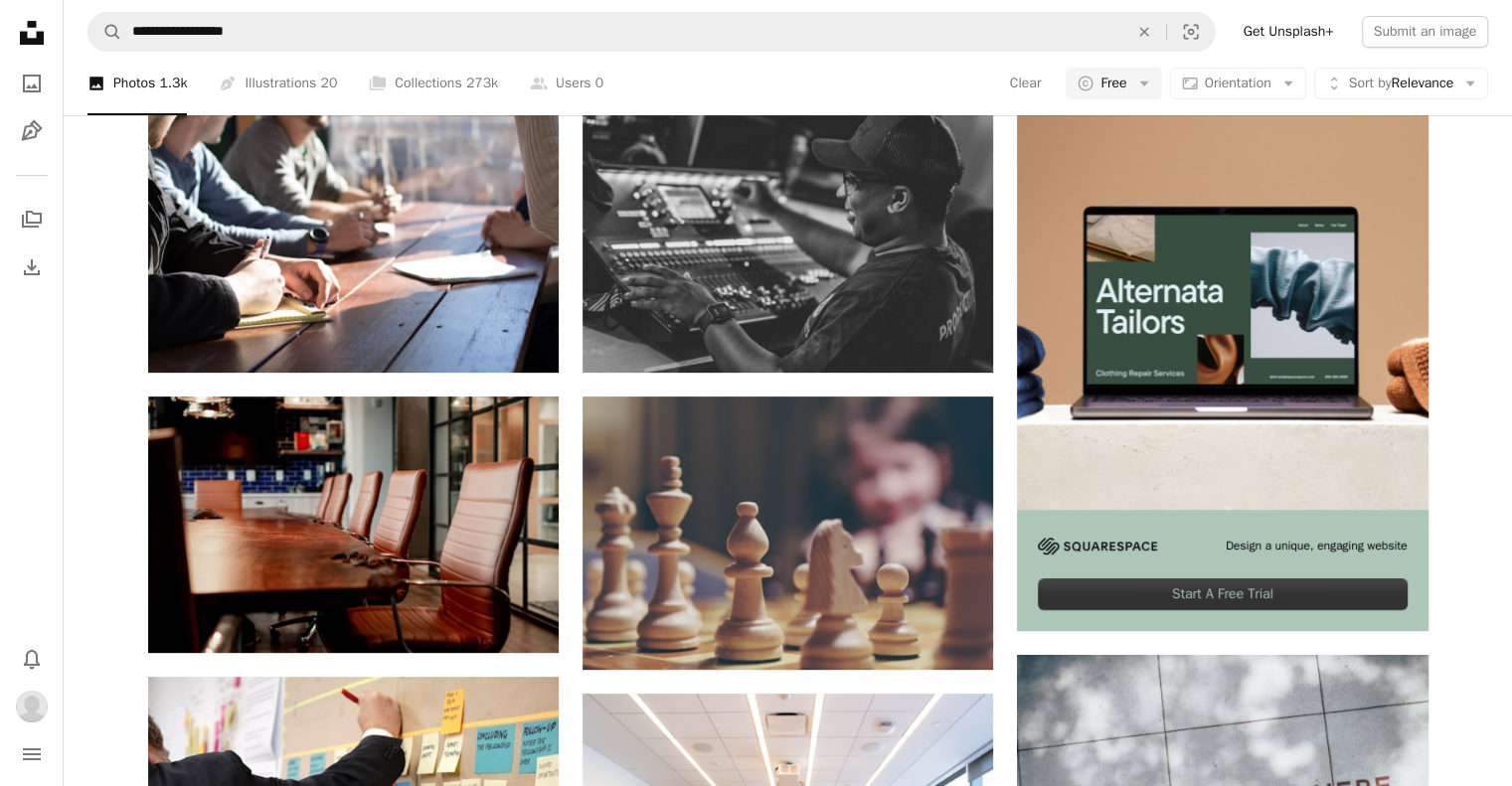 scroll, scrollTop: 199, scrollLeft: 0, axis: vertical 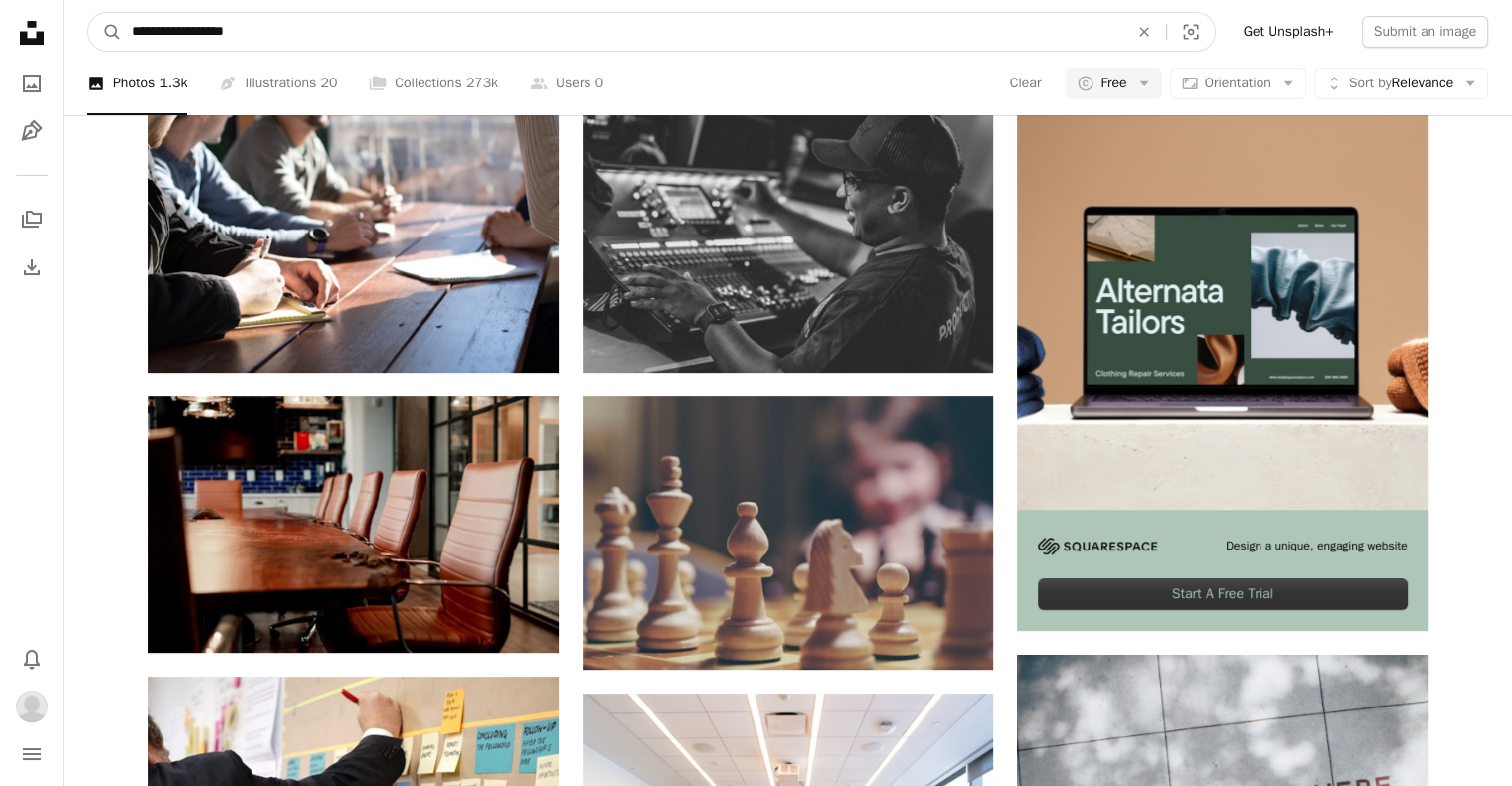 click on "**********" at bounding box center [622, 32] 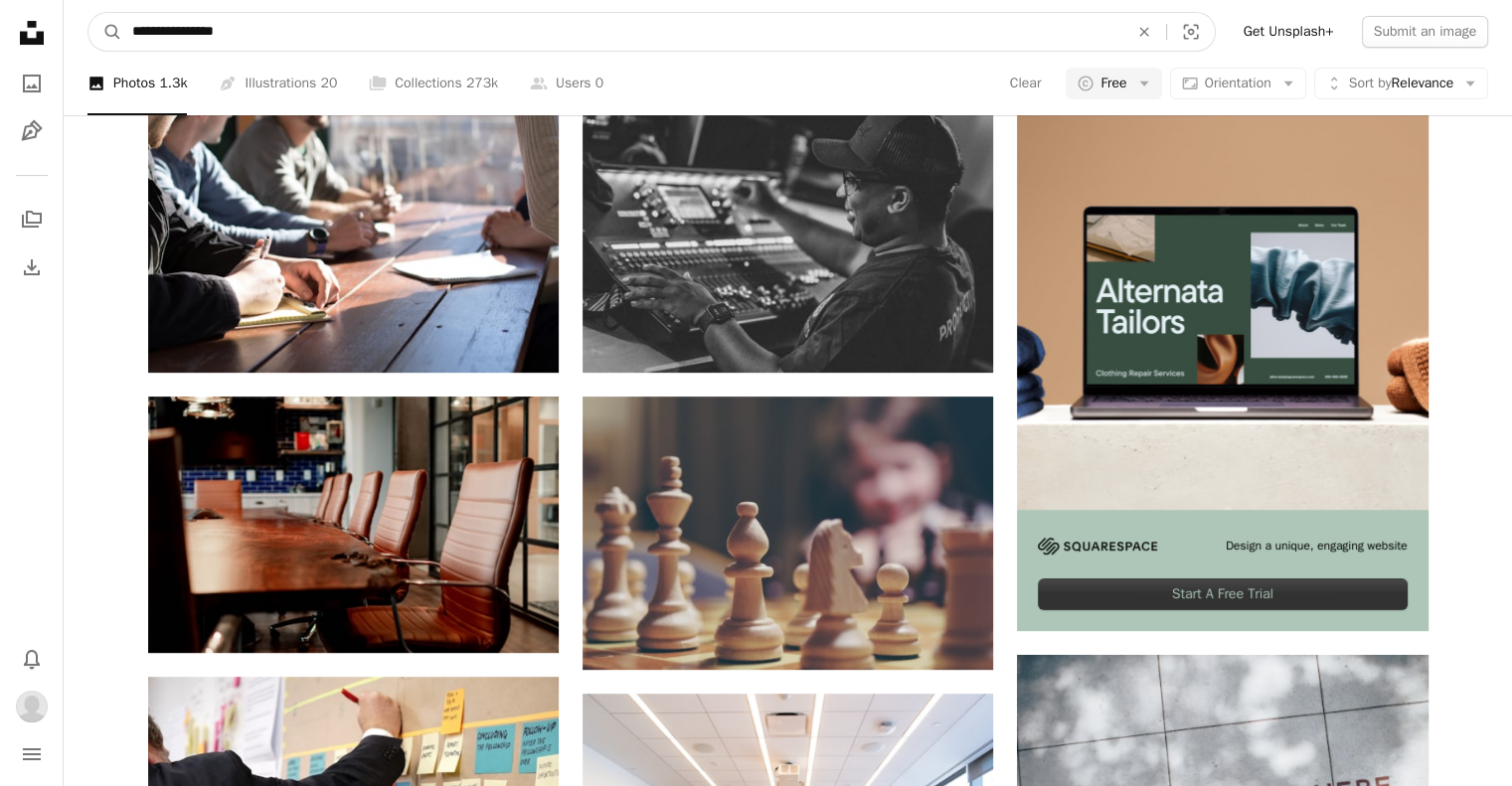 type on "**********" 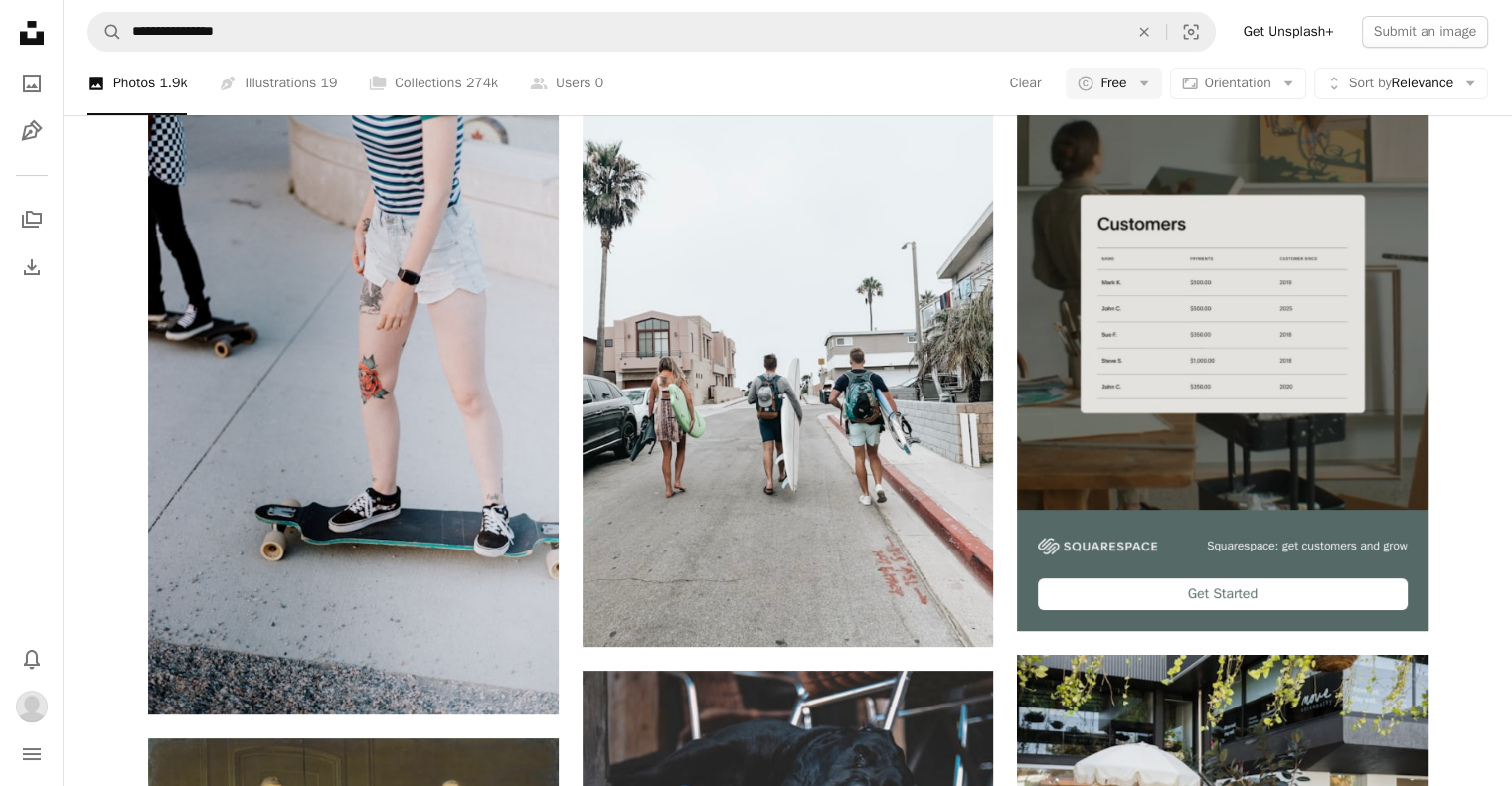 scroll, scrollTop: 1590, scrollLeft: 0, axis: vertical 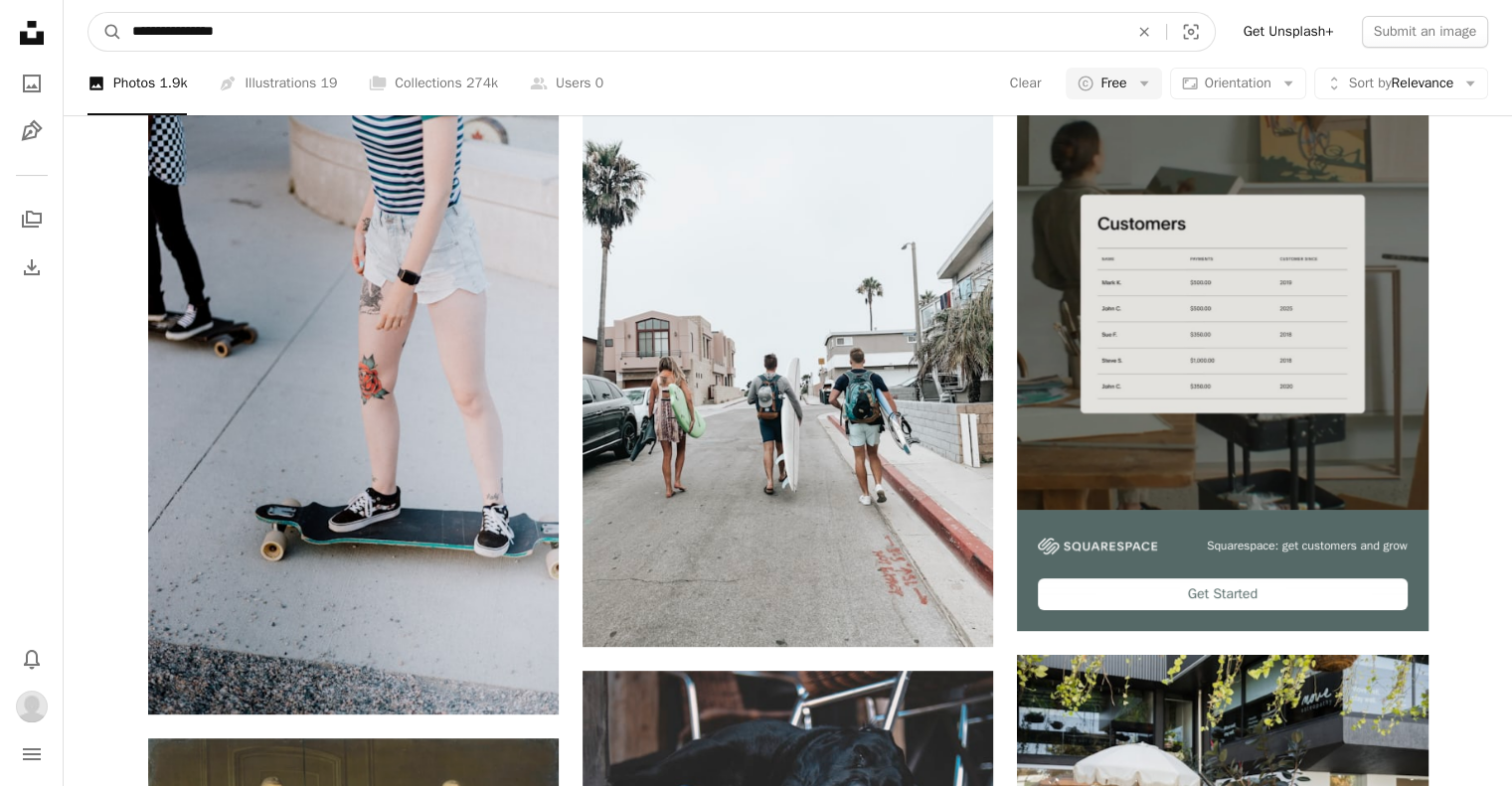 drag, startPoint x: 248, startPoint y: 30, endPoint x: 113, endPoint y: 38, distance: 135.23683 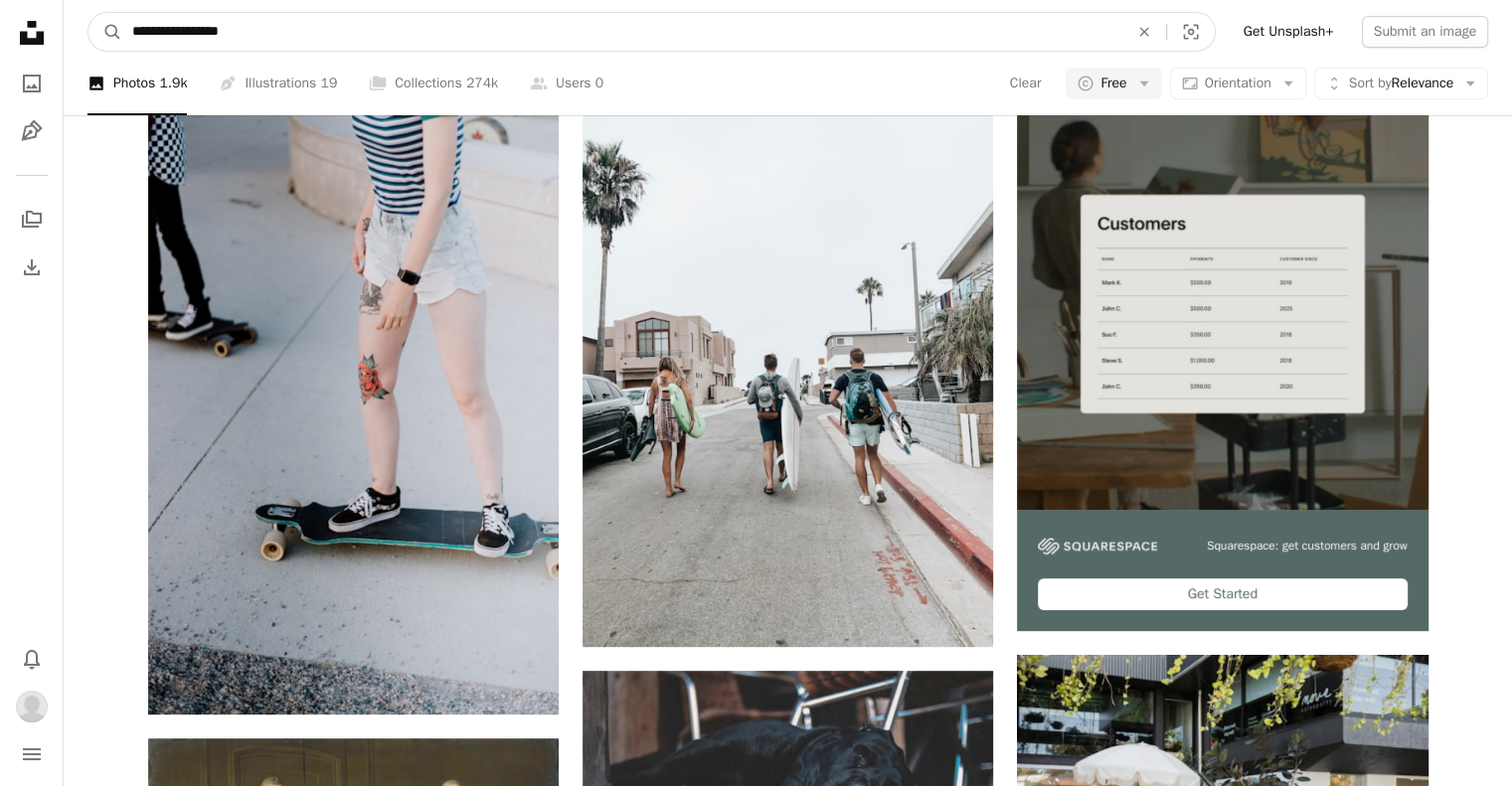 type on "**********" 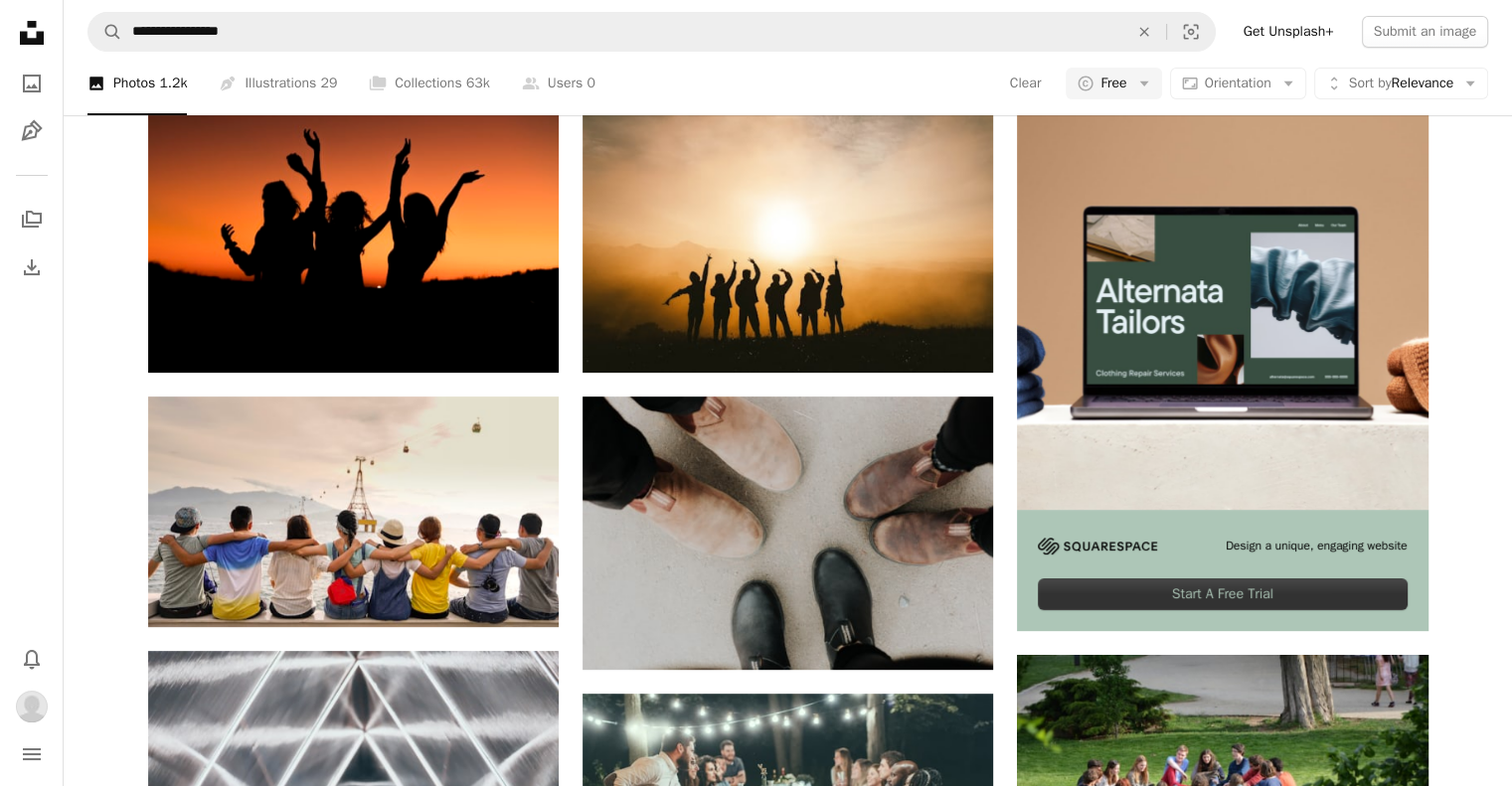 scroll, scrollTop: 397, scrollLeft: 0, axis: vertical 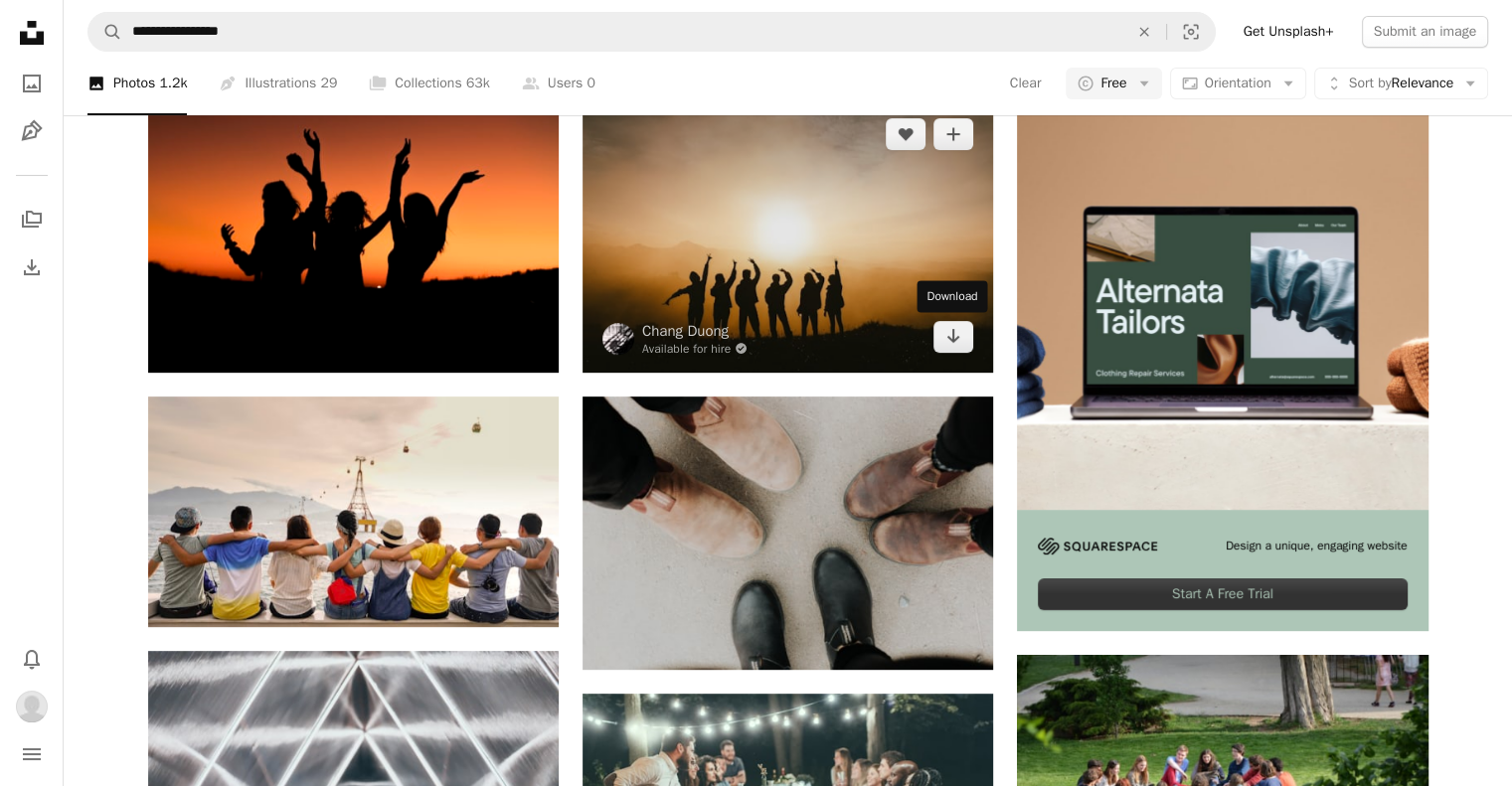 click on "Arrow pointing down" 